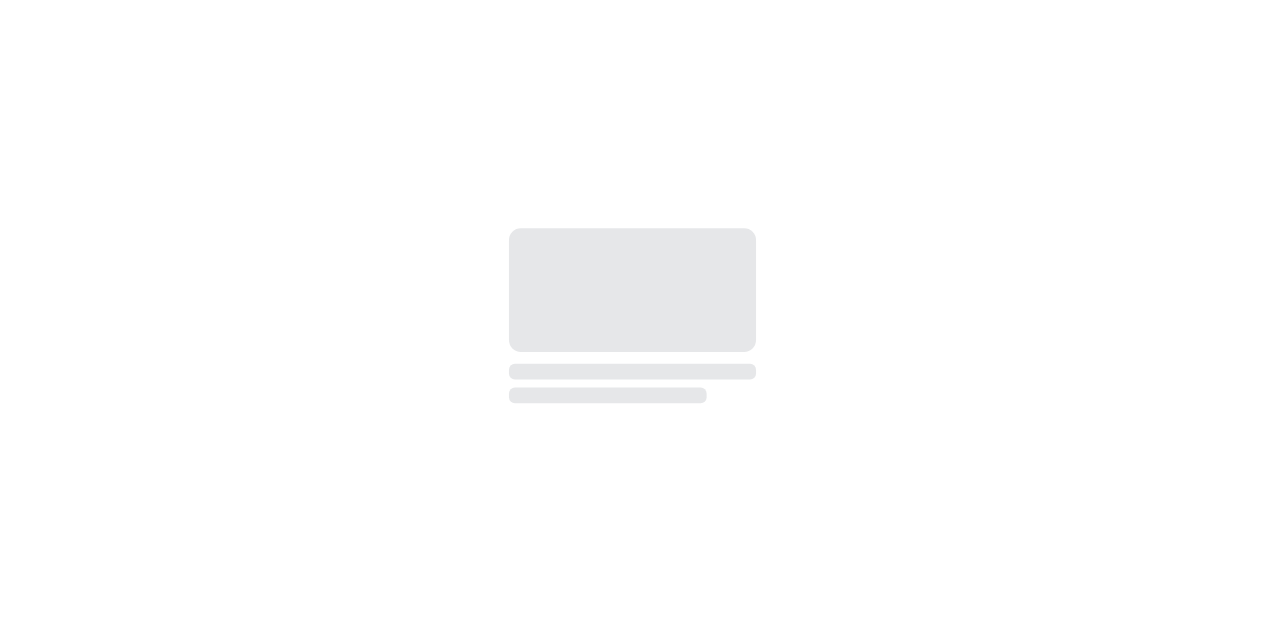 scroll, scrollTop: 0, scrollLeft: 0, axis: both 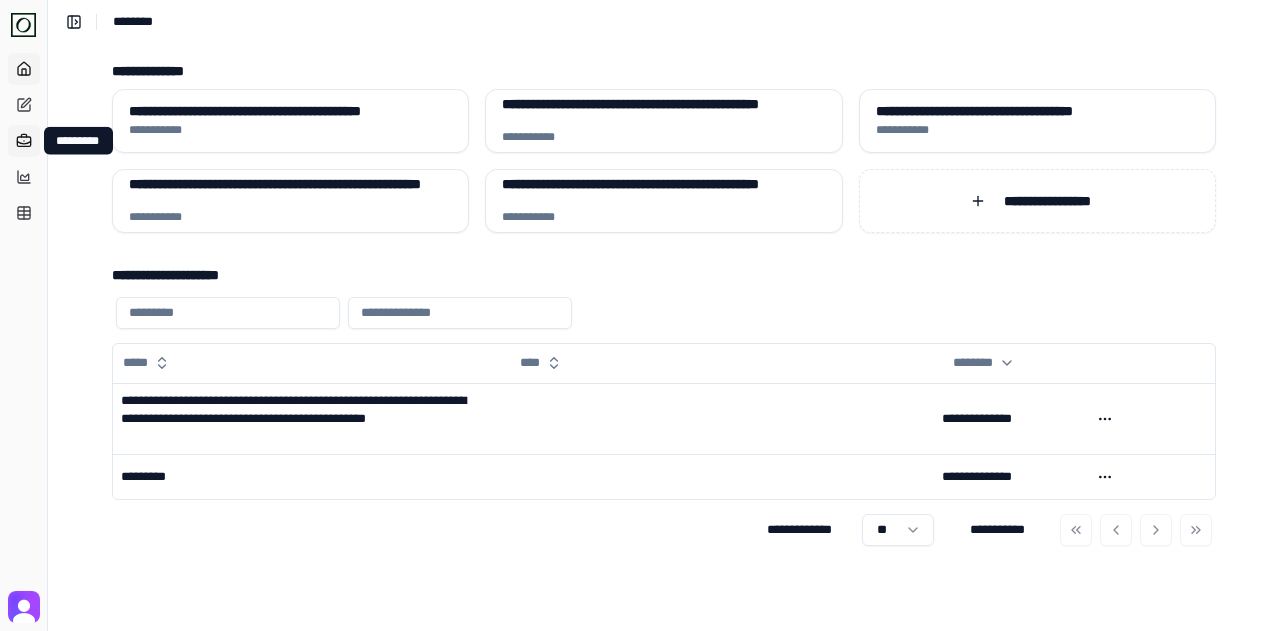 click on "*********" at bounding box center [24, 141] 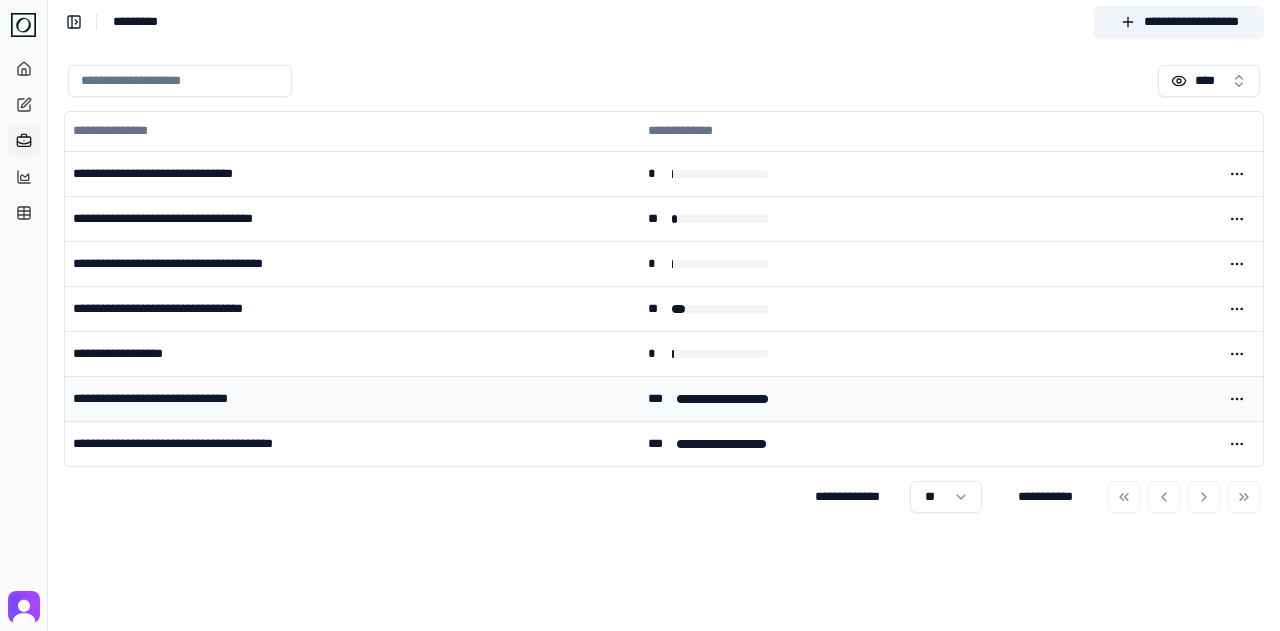 click on "**********" at bounding box center (352, 399) 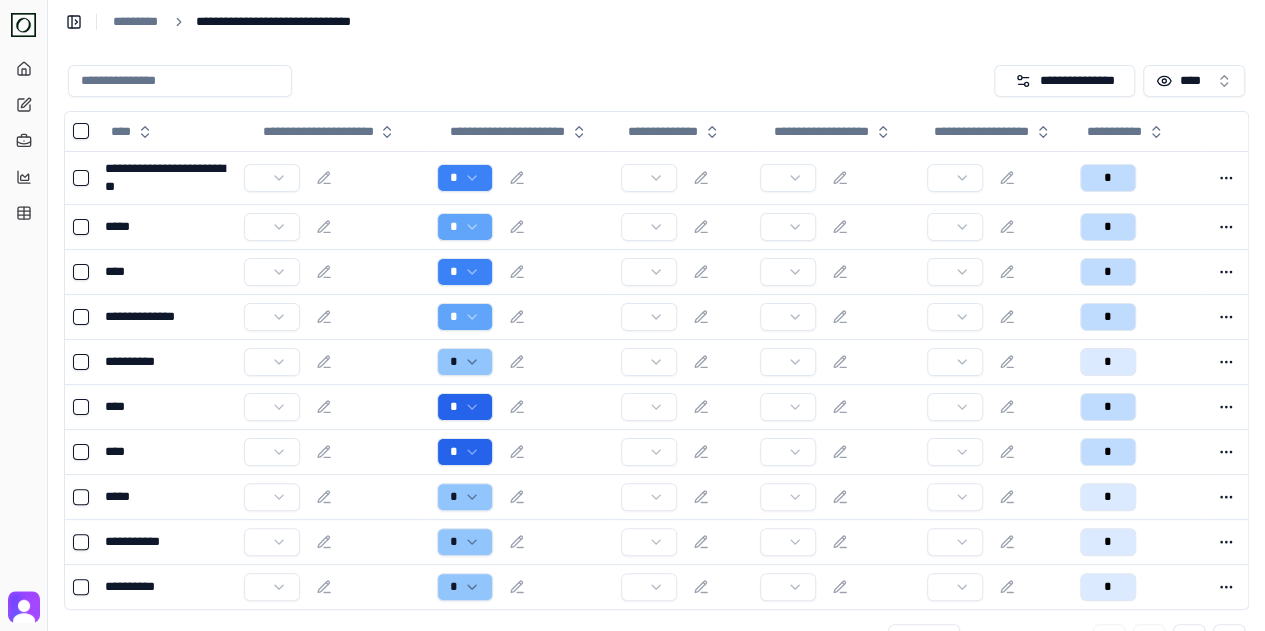 click at bounding box center (180, 81) 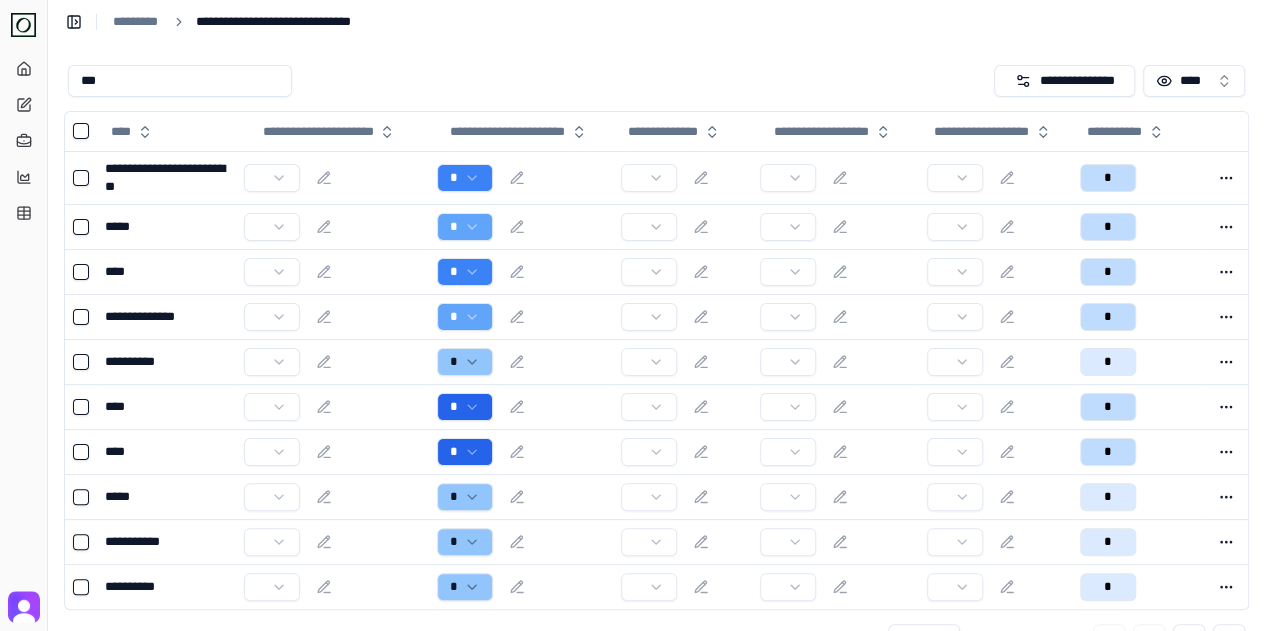 type on "****" 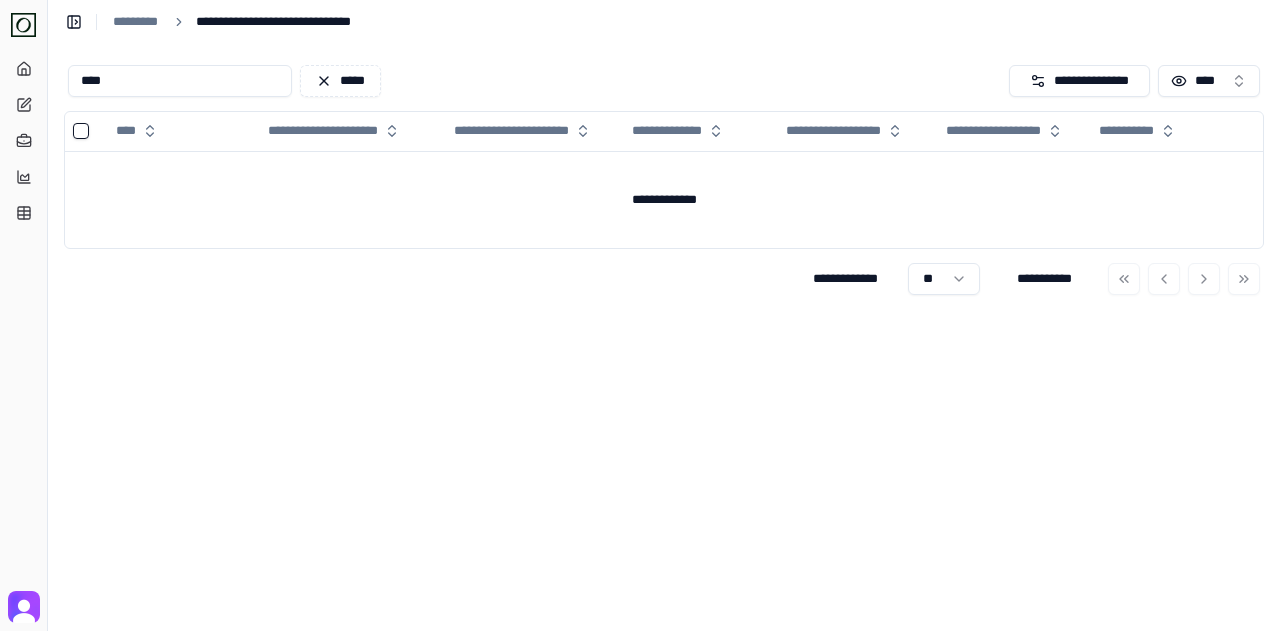 drag, startPoint x: 201, startPoint y: 74, endPoint x: 59, endPoint y: 43, distance: 145.34442 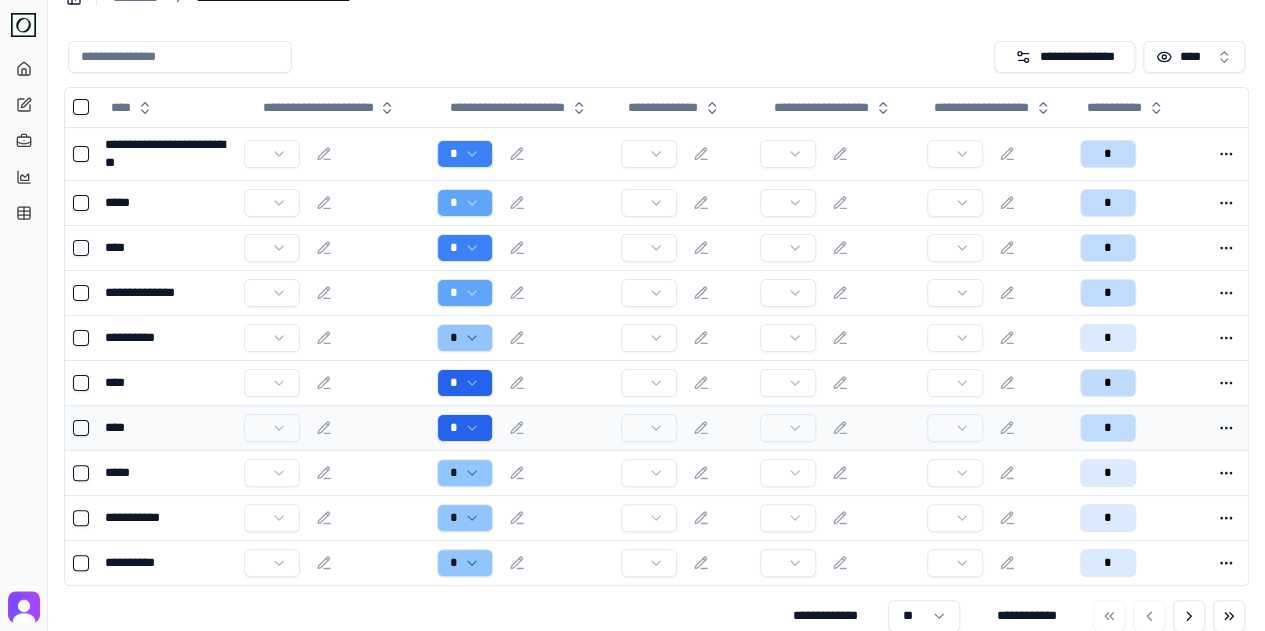 scroll, scrollTop: 44, scrollLeft: 0, axis: vertical 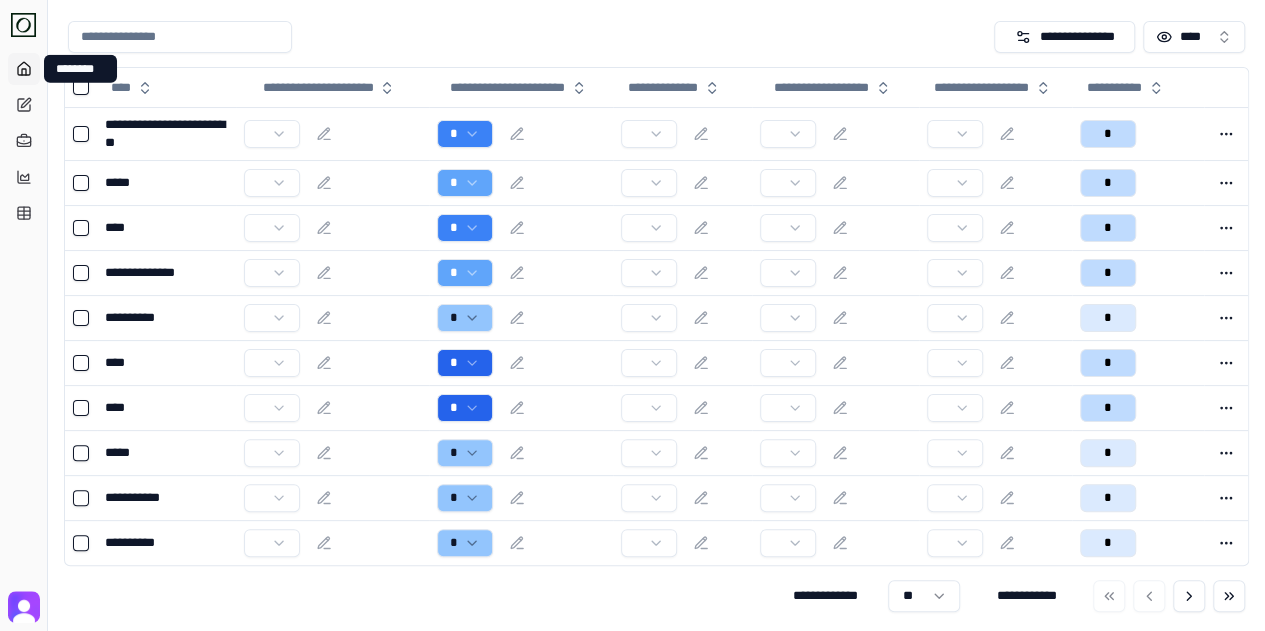 click 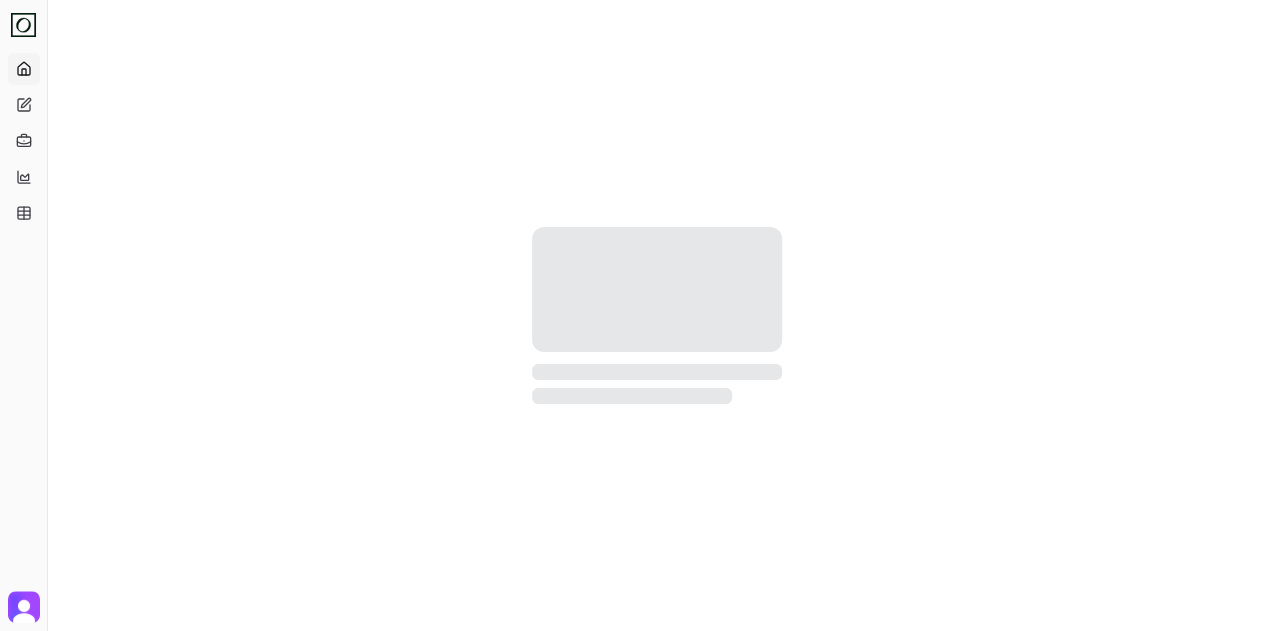 scroll, scrollTop: 0, scrollLeft: 0, axis: both 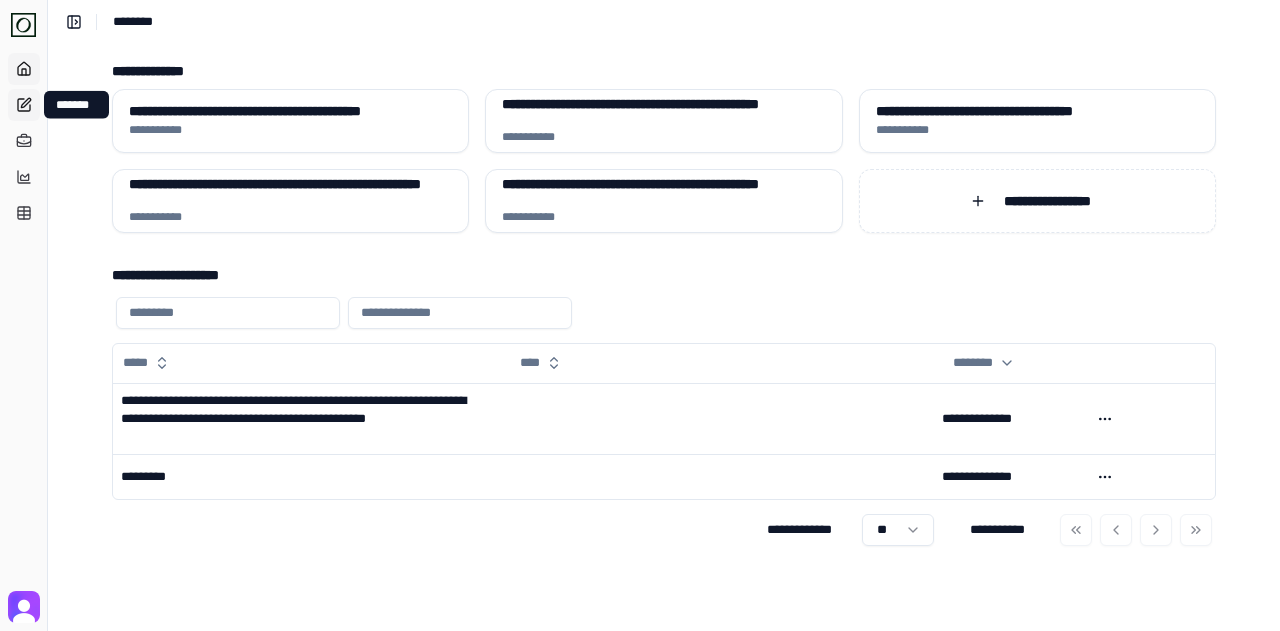 click 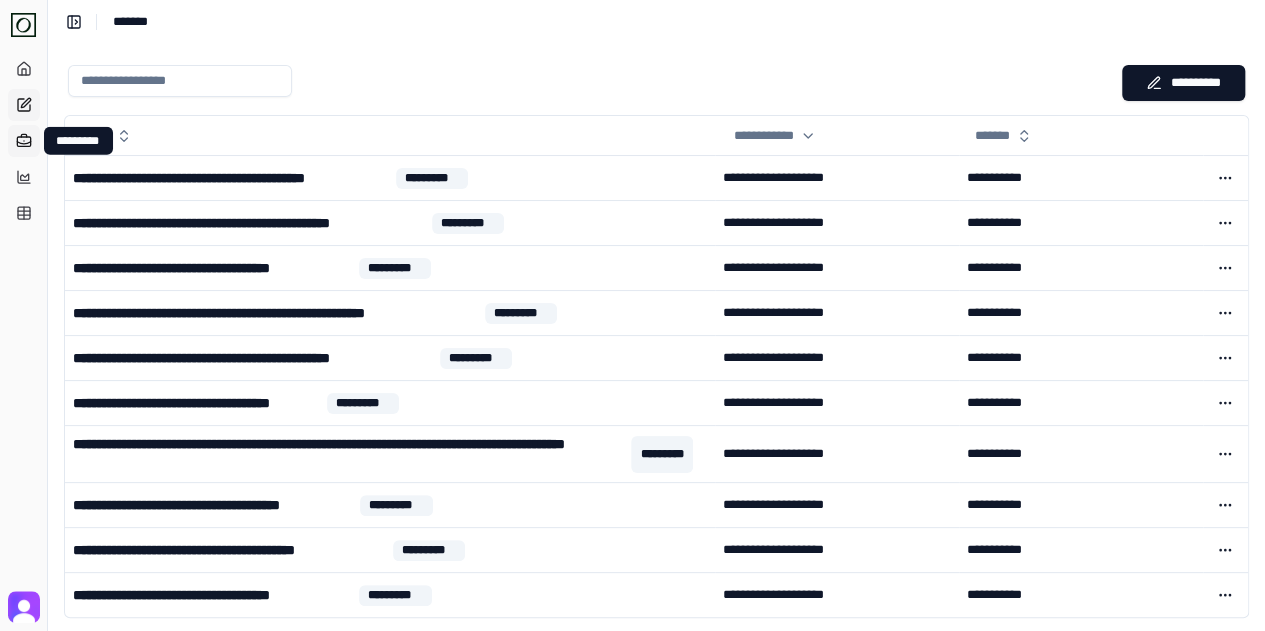 click on "*********" at bounding box center [24, 141] 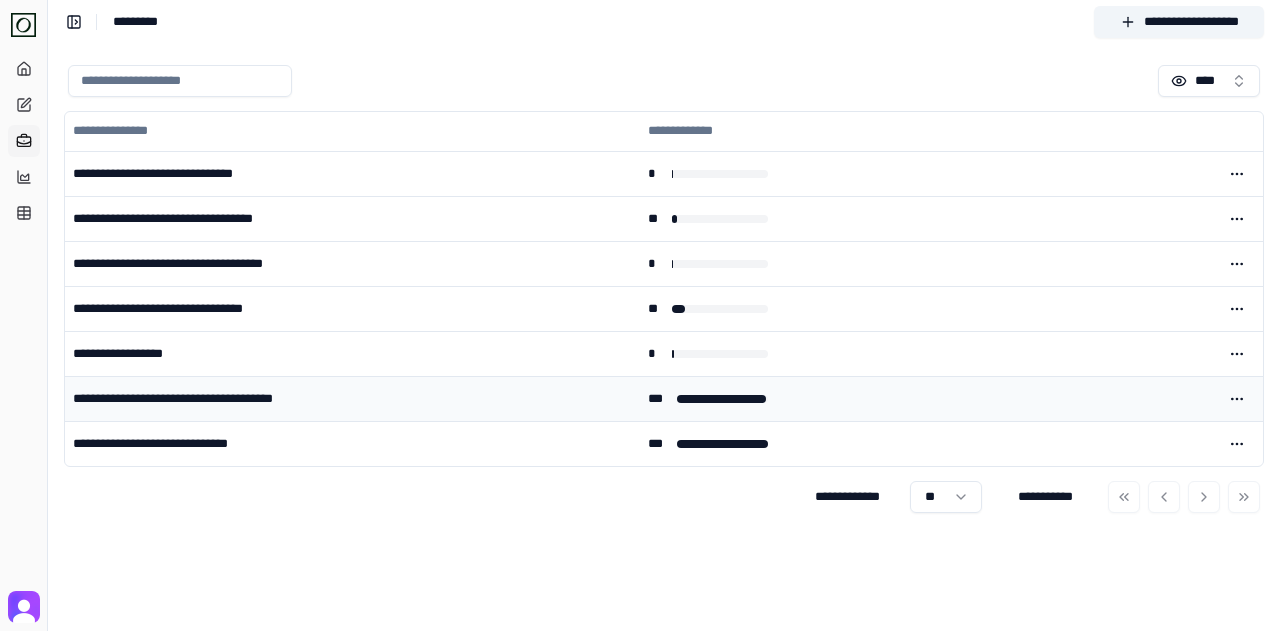 click on "**********" at bounding box center (352, 399) 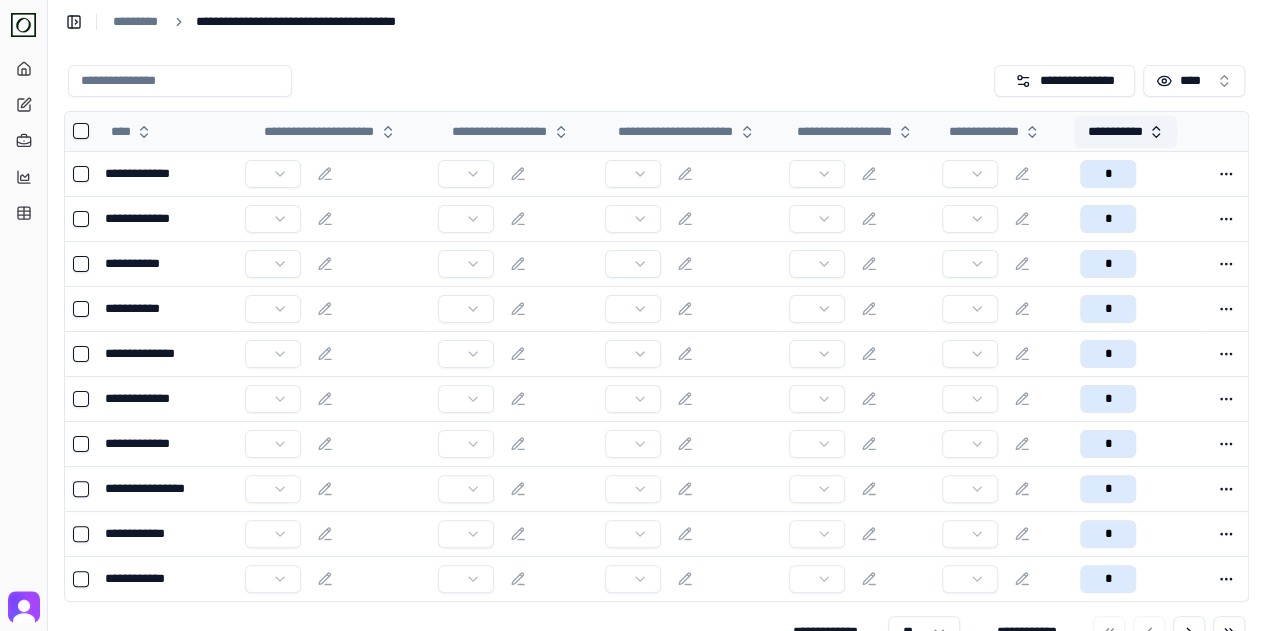 click on "**********" at bounding box center (1125, 132) 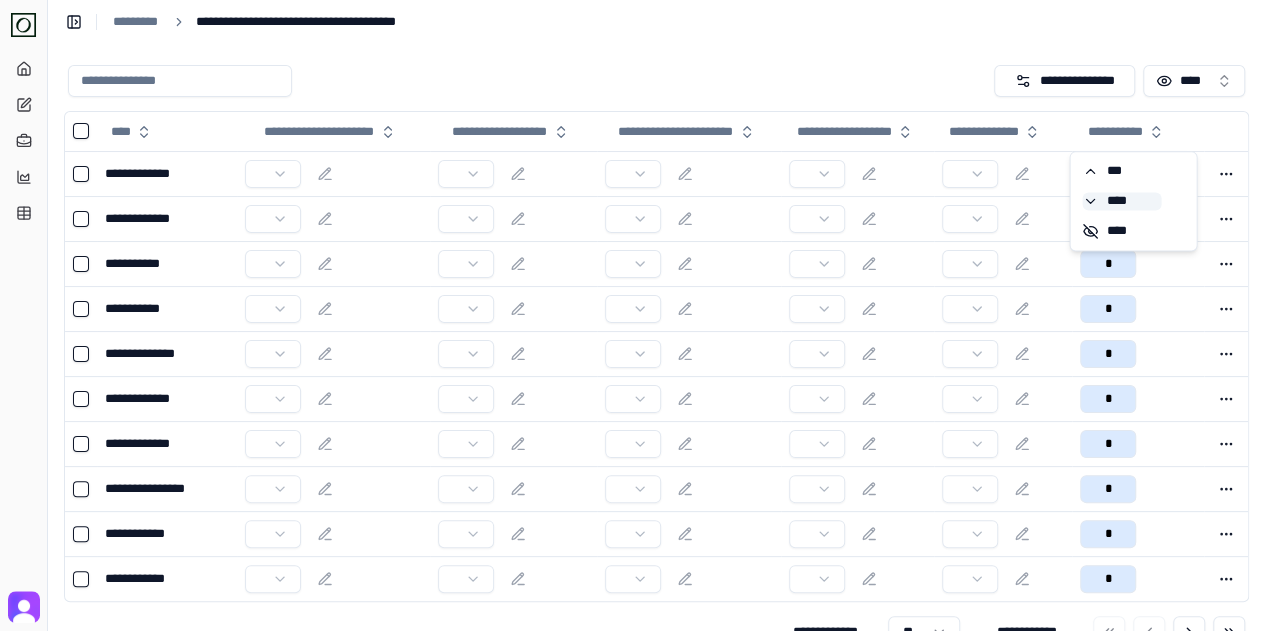 click on "****" at bounding box center [1121, 201] 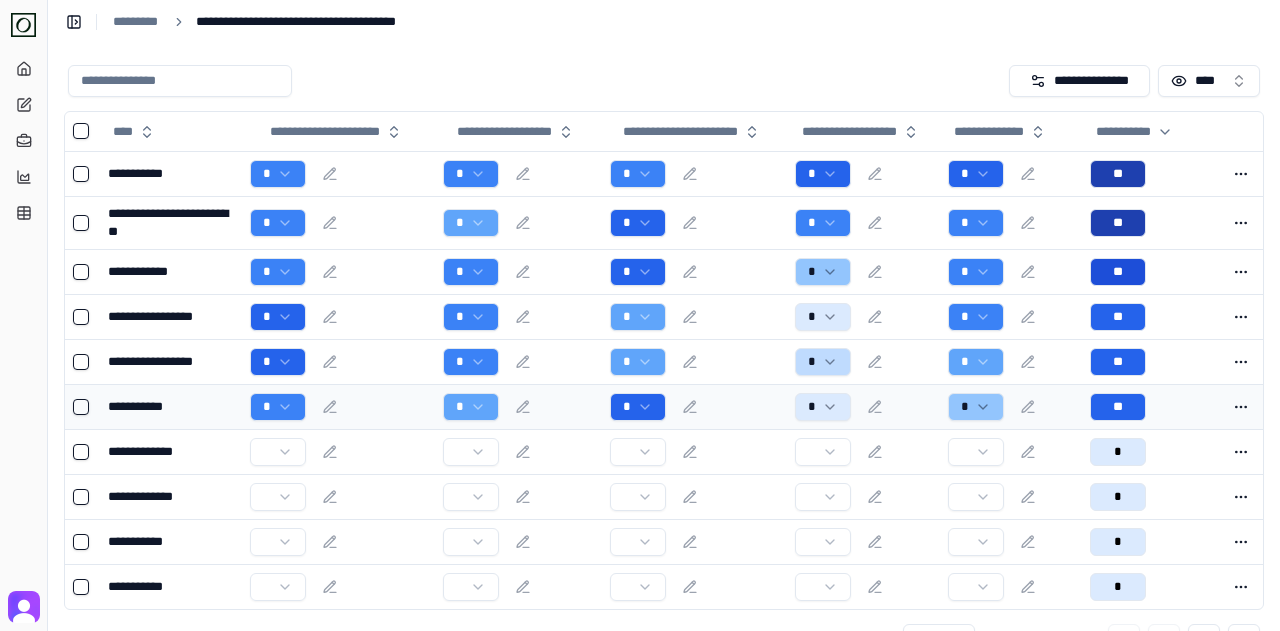 click on "**********" at bounding box center (640, 340) 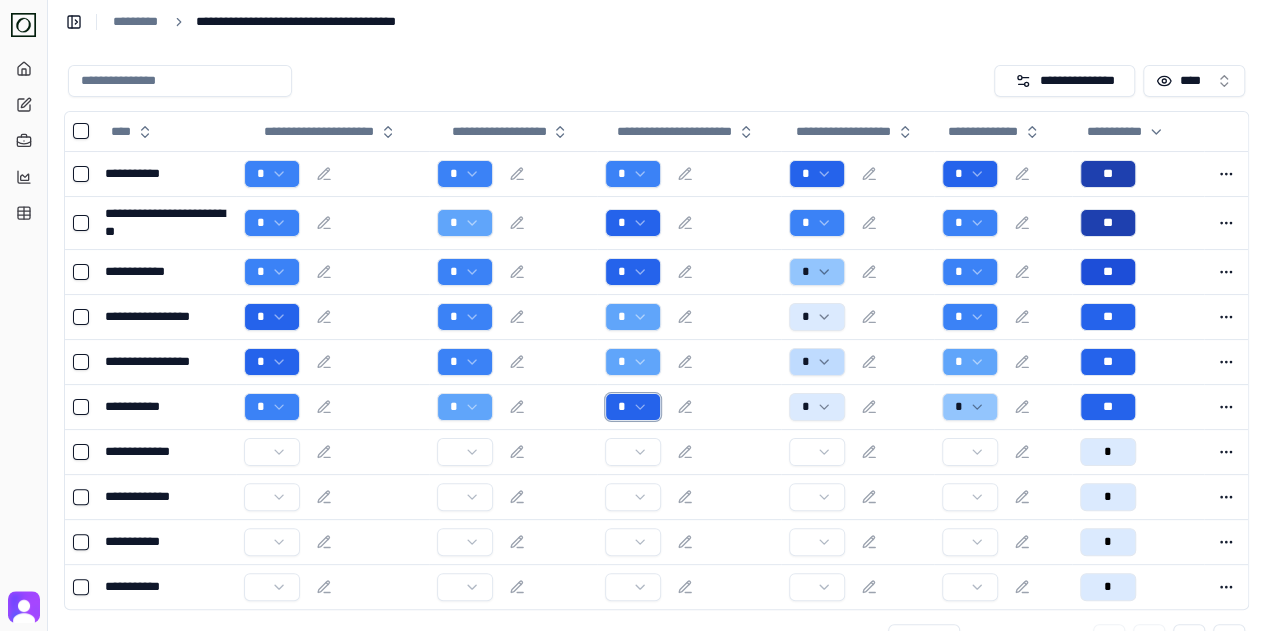 click on "**********" at bounding box center (632, 340) 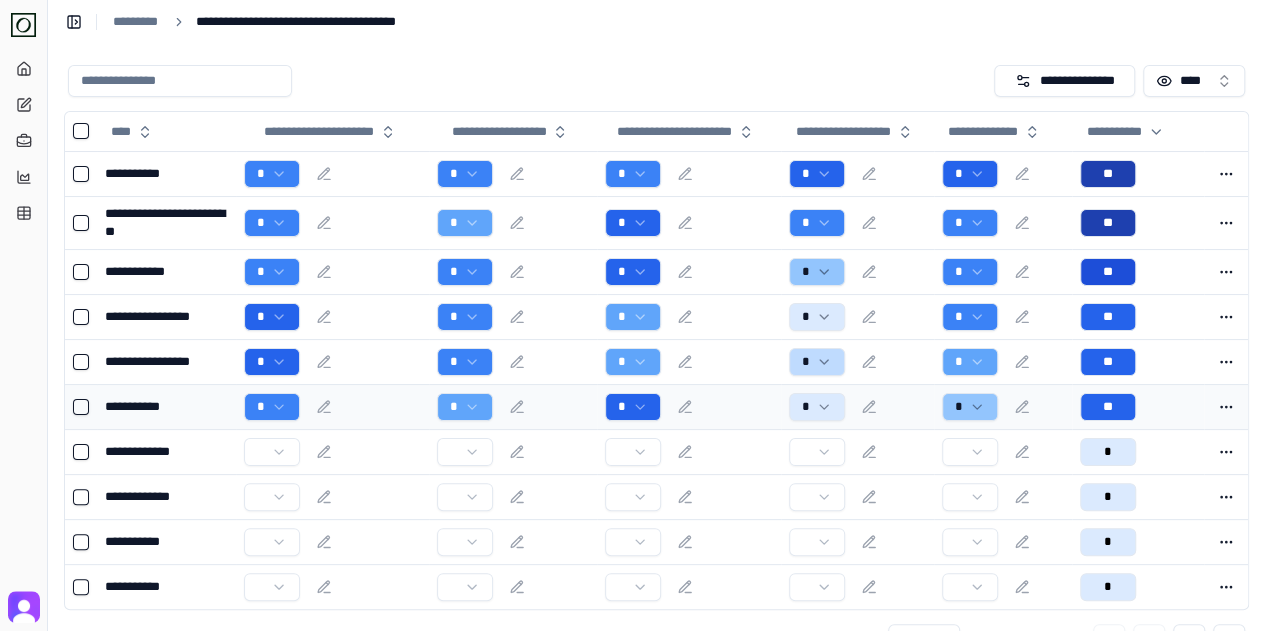 click on "*" at bounding box center (689, 407) 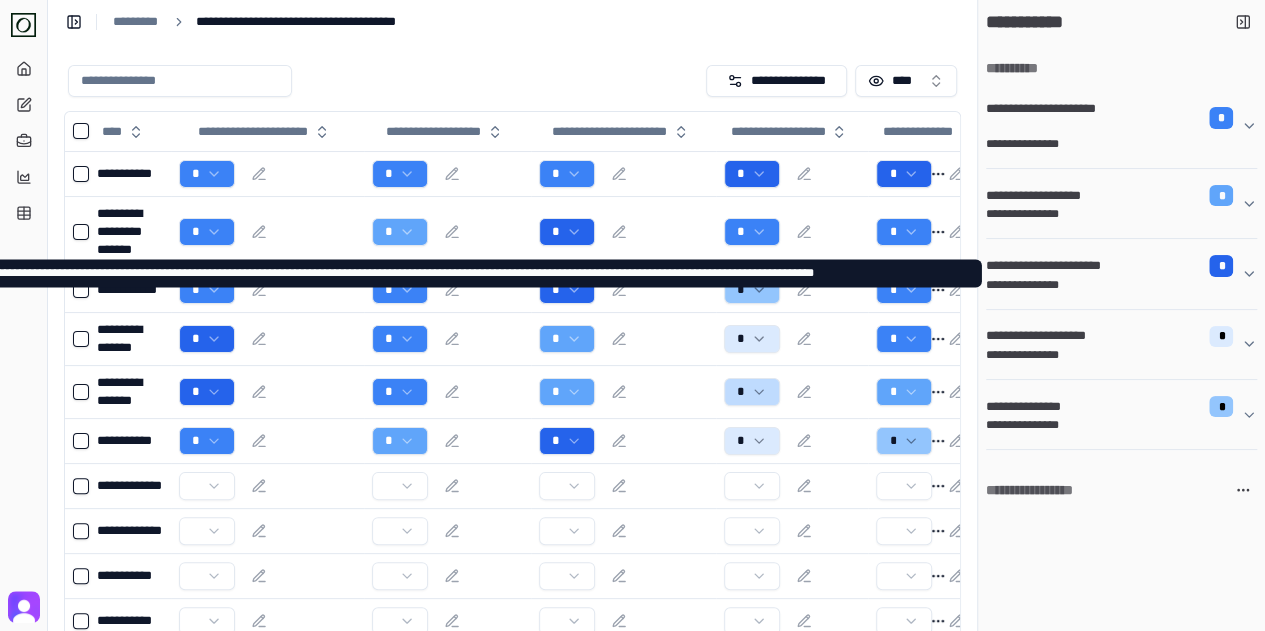 click on "**********" at bounding box center (1113, 285) 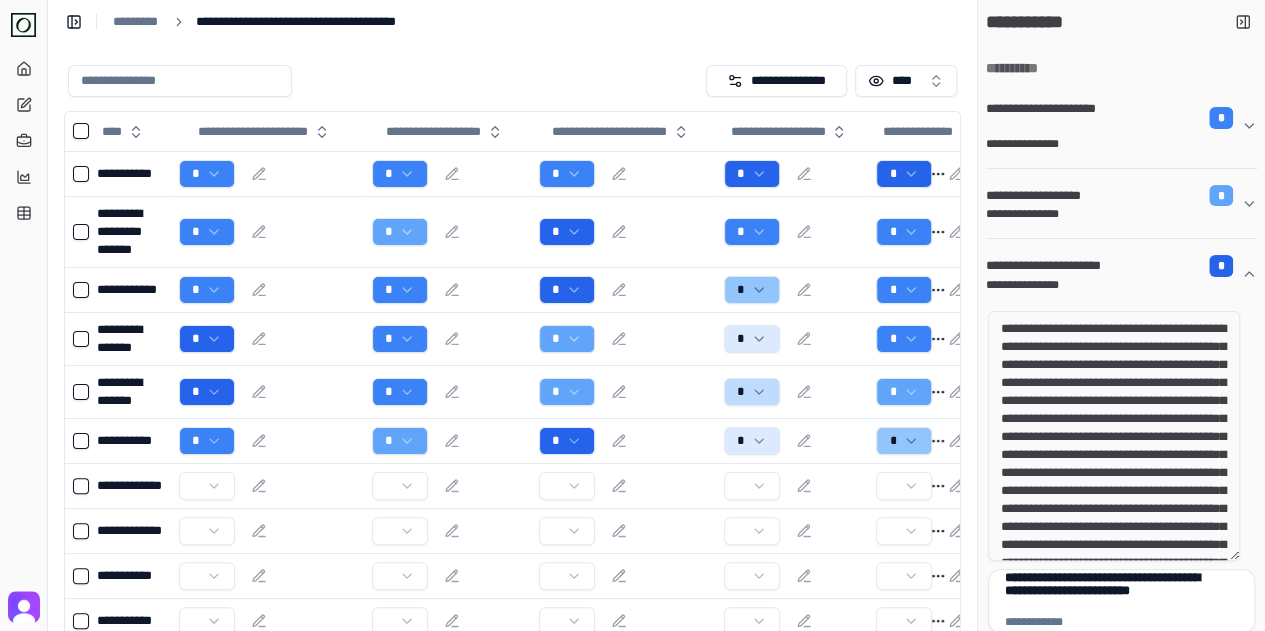 drag, startPoint x: 1138, startPoint y: 333, endPoint x: 1201, endPoint y: 373, distance: 74.62573 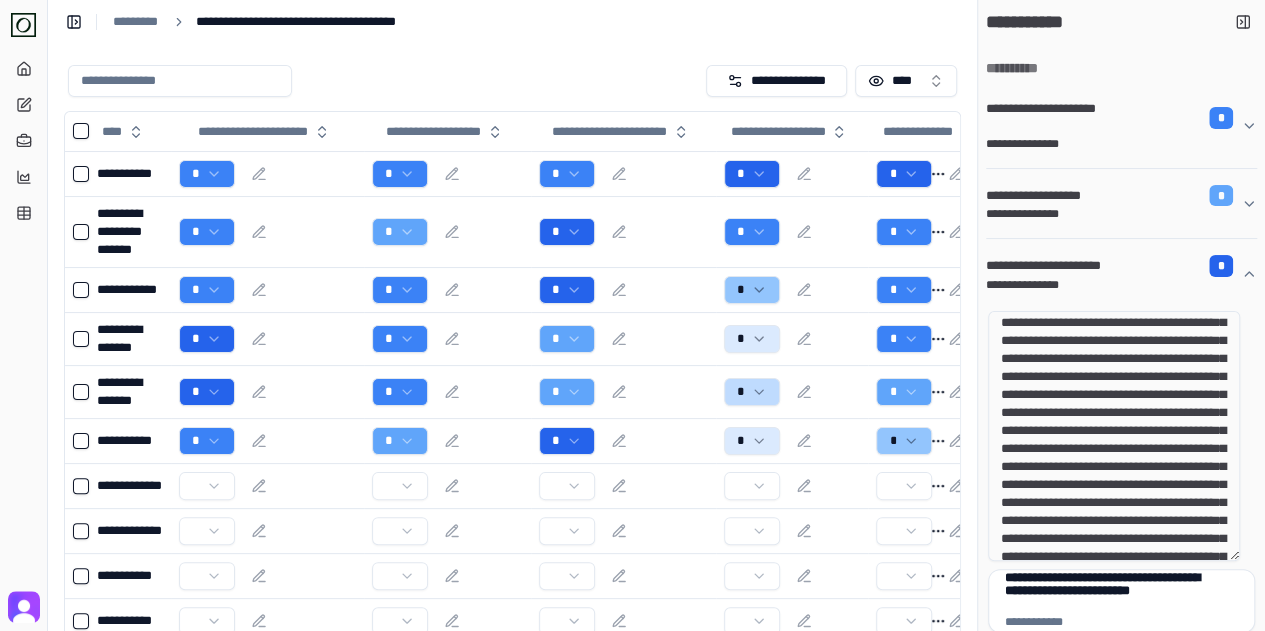 scroll, scrollTop: 100, scrollLeft: 0, axis: vertical 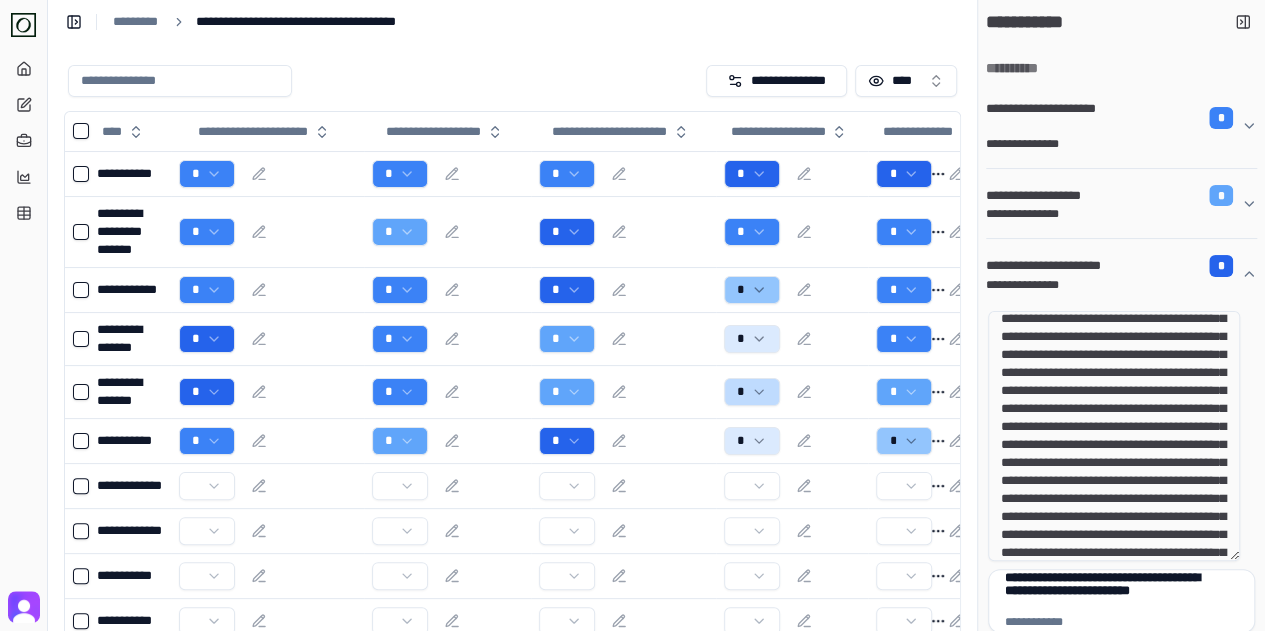 drag, startPoint x: 1056, startPoint y: 433, endPoint x: 1156, endPoint y: 469, distance: 106.28264 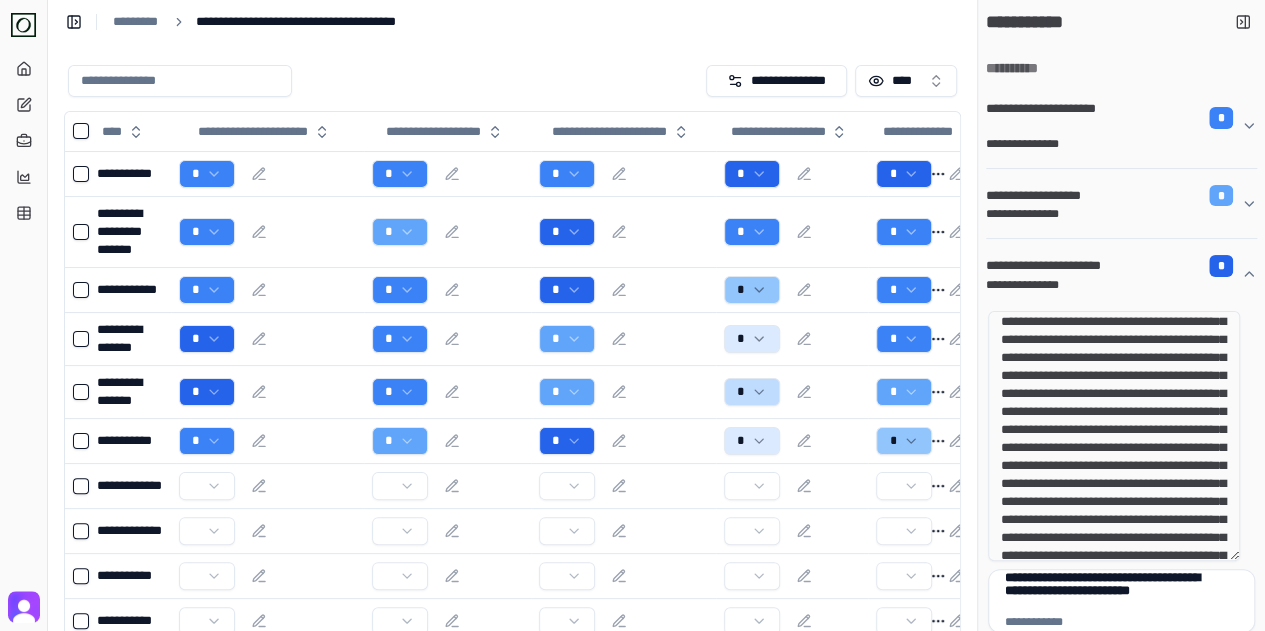 scroll, scrollTop: 200, scrollLeft: 0, axis: vertical 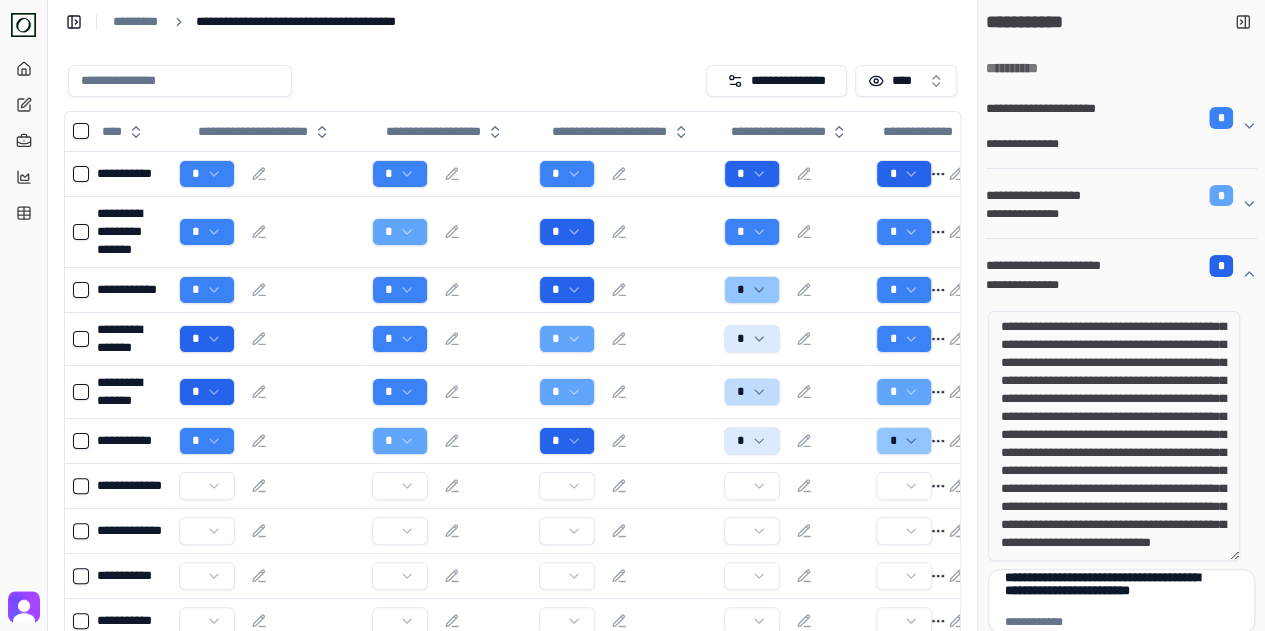 drag, startPoint x: 1049, startPoint y: 459, endPoint x: 1170, endPoint y: 485, distance: 123.76187 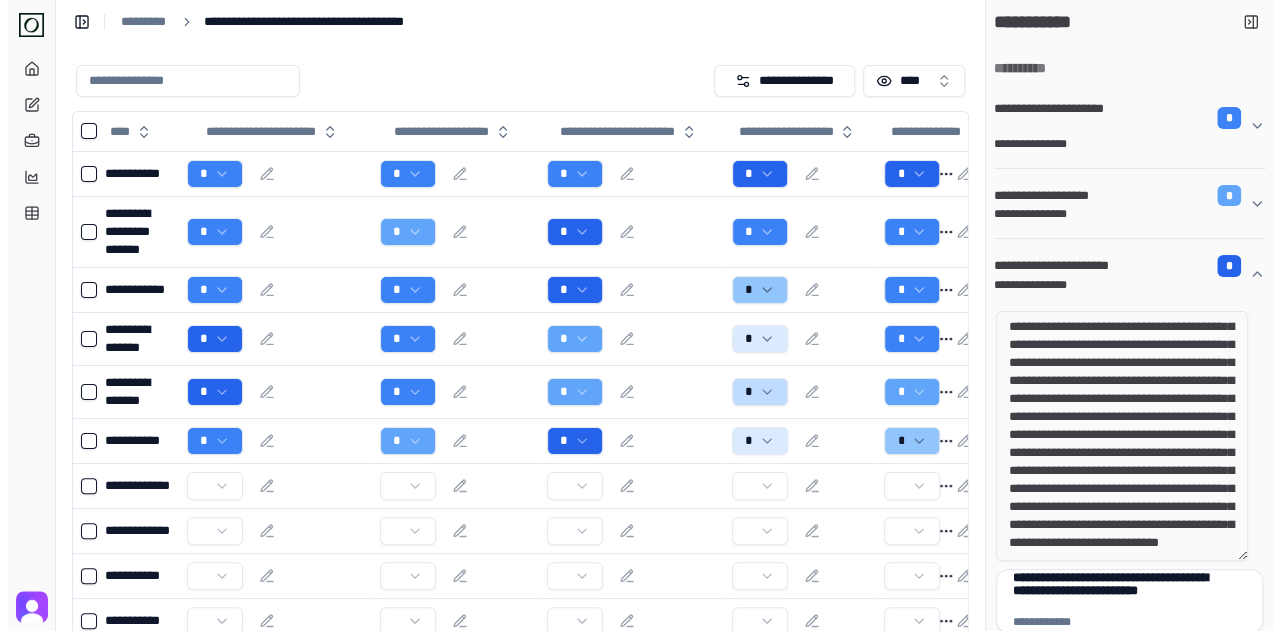 scroll, scrollTop: 343, scrollLeft: 0, axis: vertical 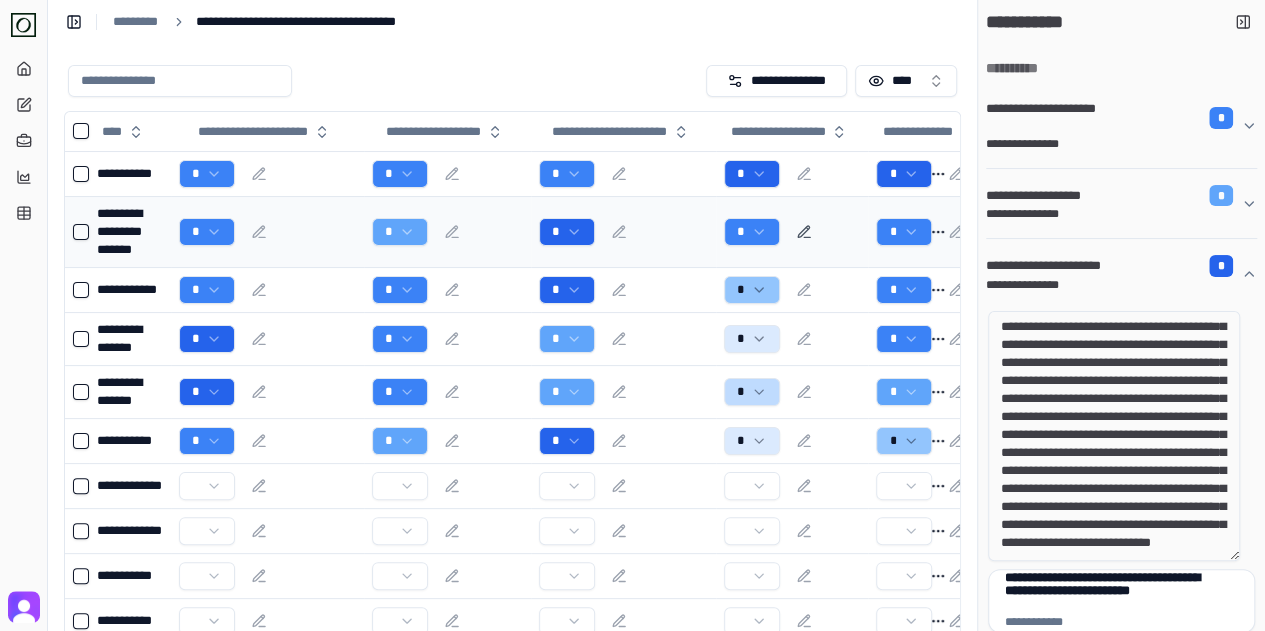 click 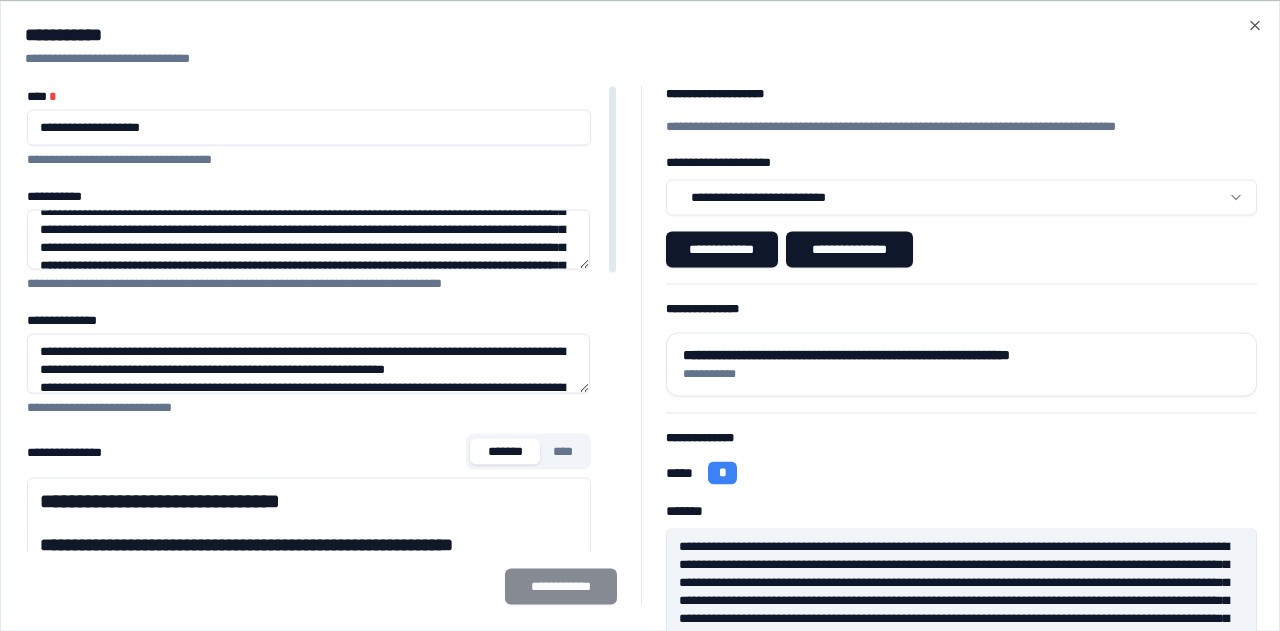 scroll, scrollTop: 137, scrollLeft: 0, axis: vertical 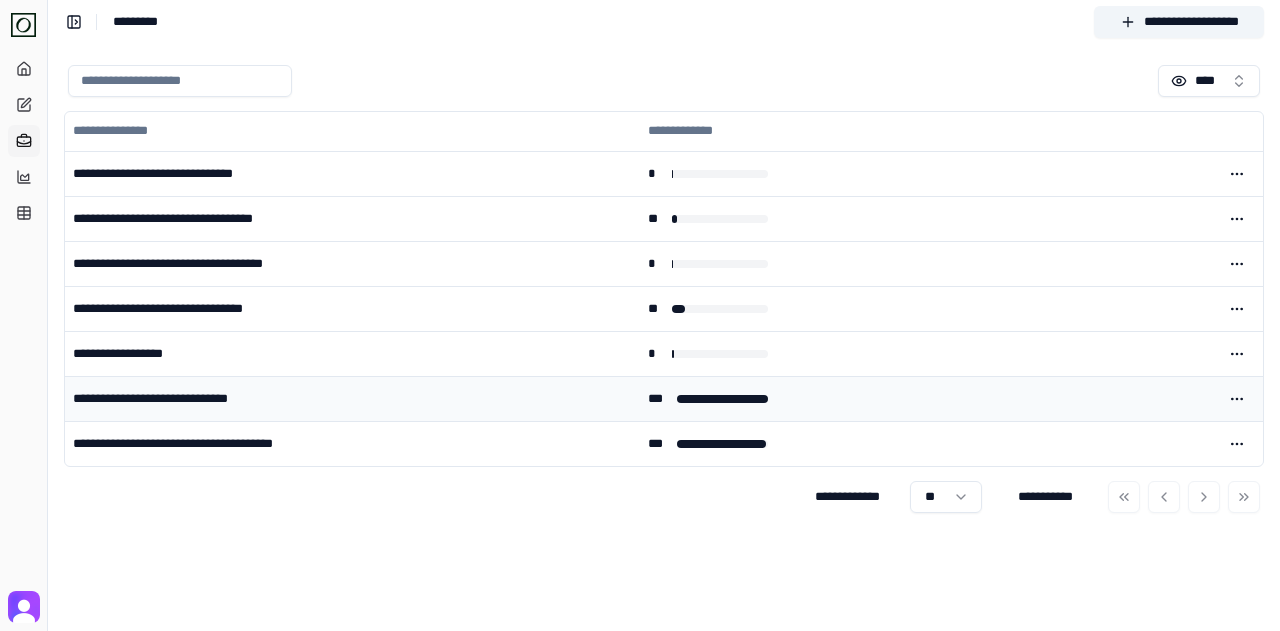 click on "***" at bounding box center [927, 399] 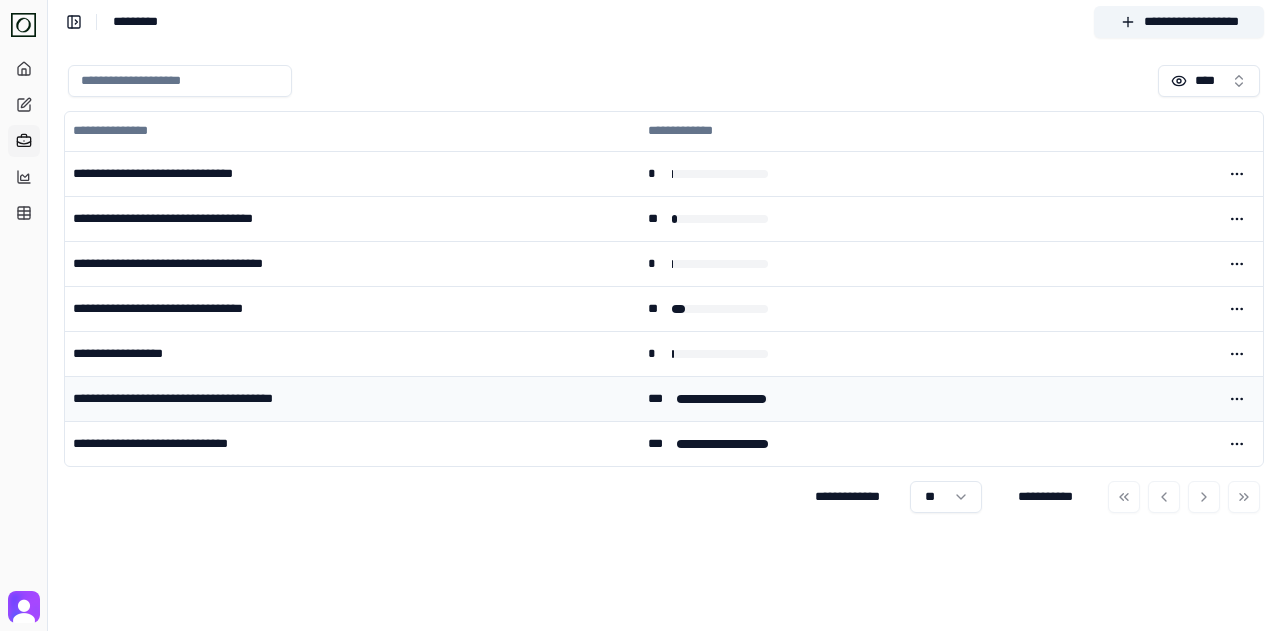 click on "**********" at bounding box center (352, 399) 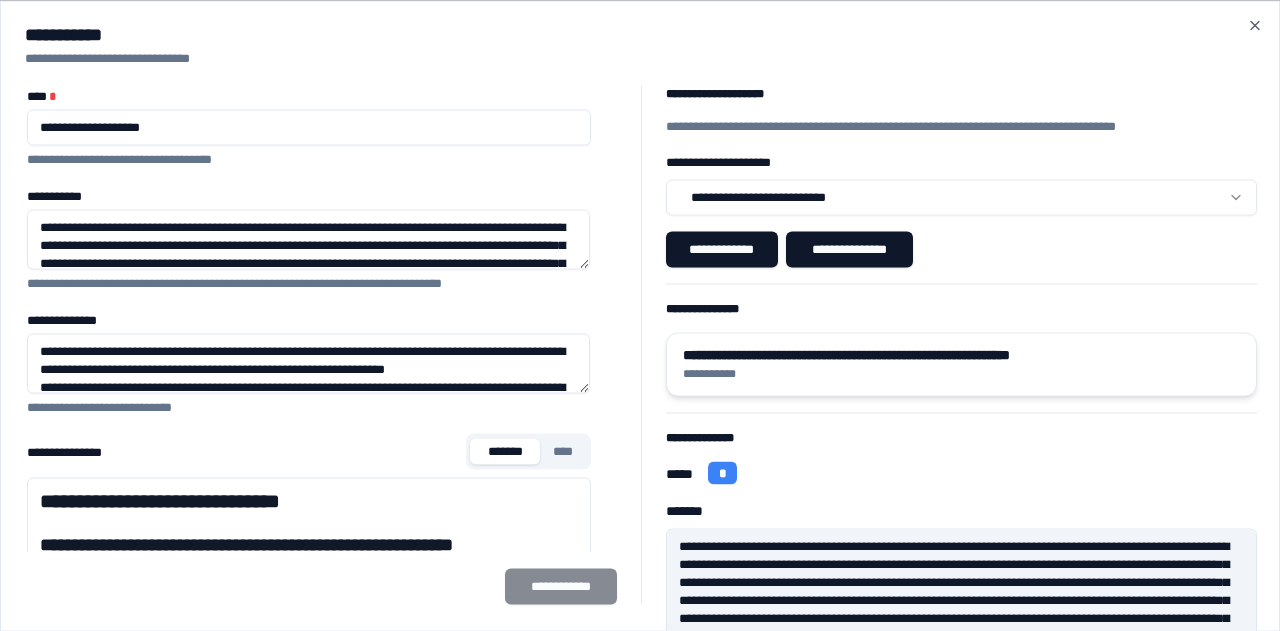 click on "**********" at bounding box center [962, 354] 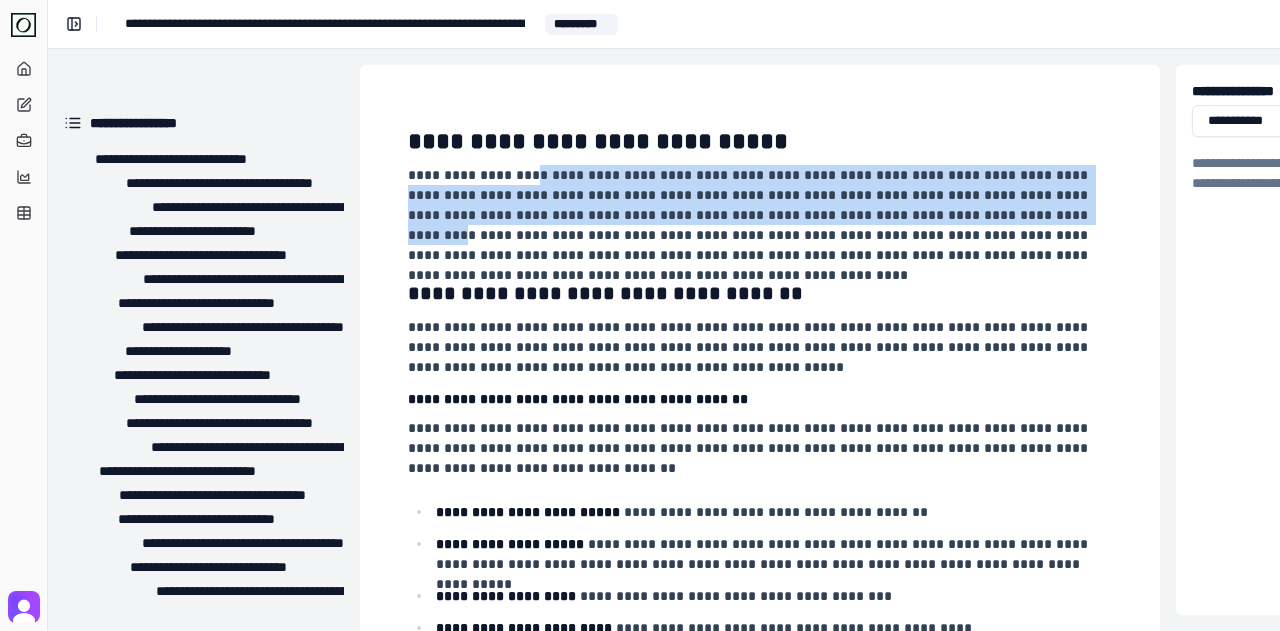 drag, startPoint x: 510, startPoint y: 181, endPoint x: 778, endPoint y: 215, distance: 270.1481 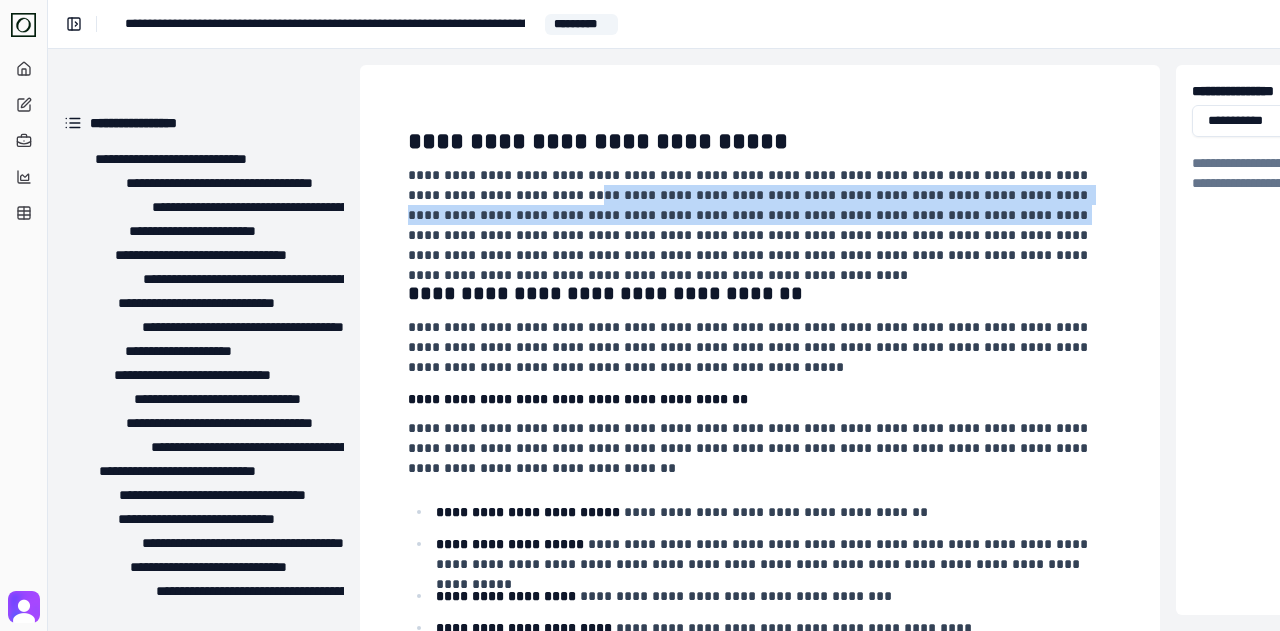 drag, startPoint x: 441, startPoint y: 189, endPoint x: 724, endPoint y: 213, distance: 284.01584 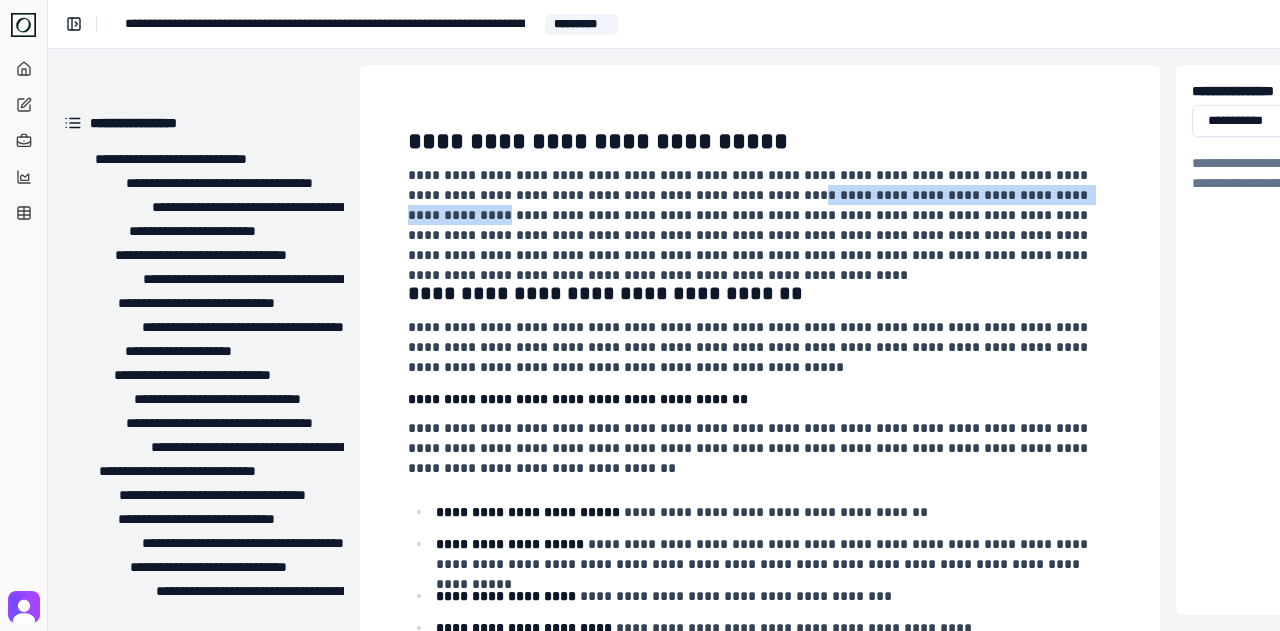 drag, startPoint x: 626, startPoint y: 197, endPoint x: 929, endPoint y: 205, distance: 303.1056 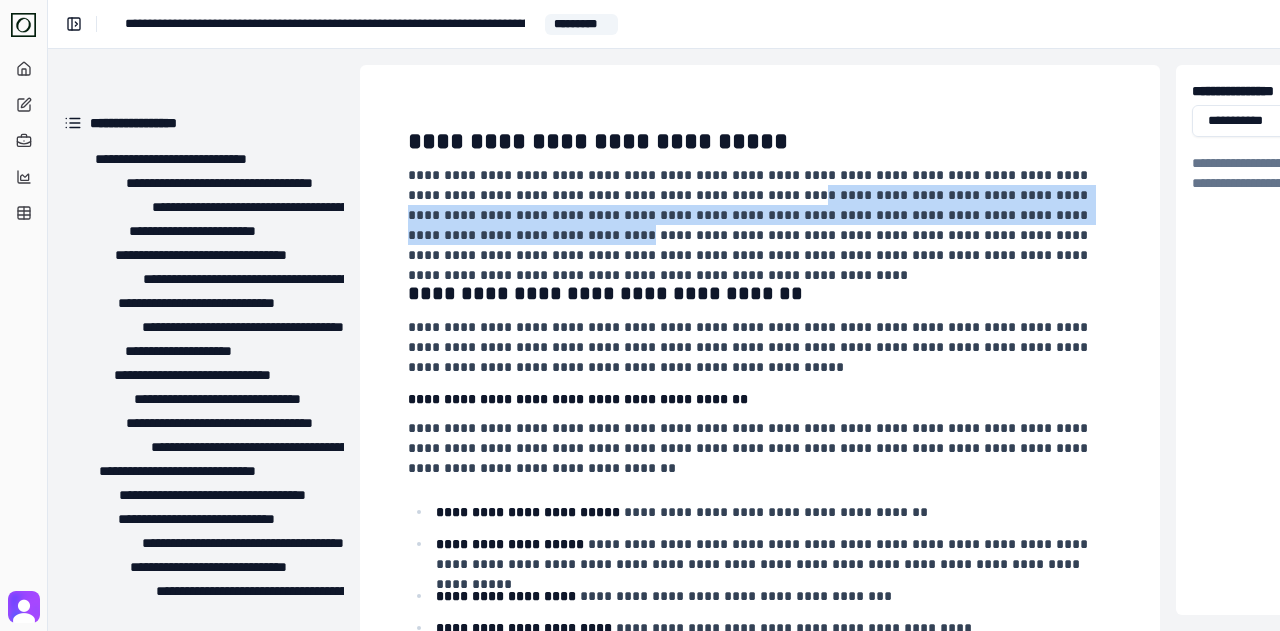 click on "**********" at bounding box center (758, 215) 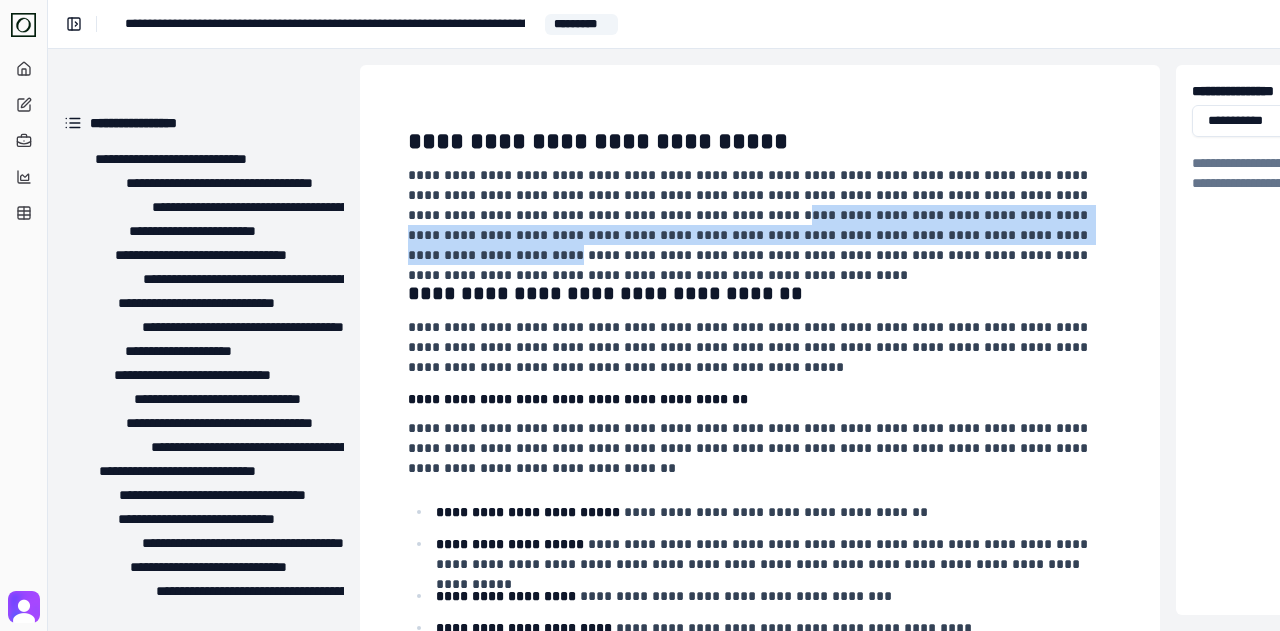 drag, startPoint x: 490, startPoint y: 210, endPoint x: 756, endPoint y: 235, distance: 267.17224 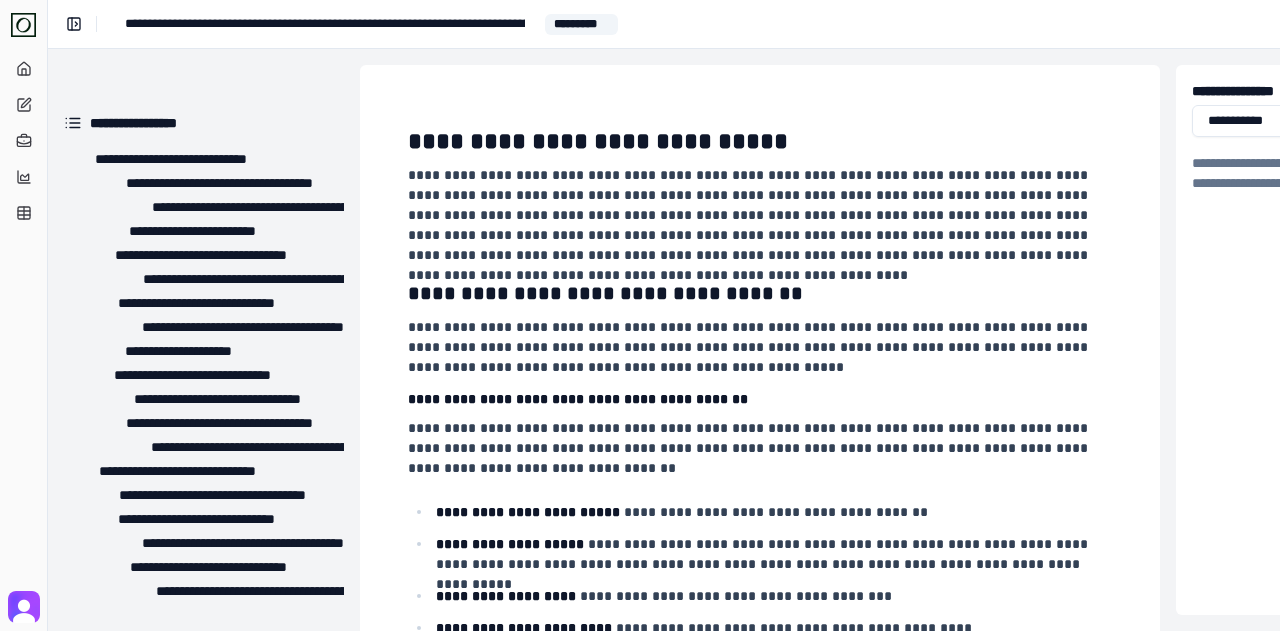 click on "**********" at bounding box center (760, 3919) 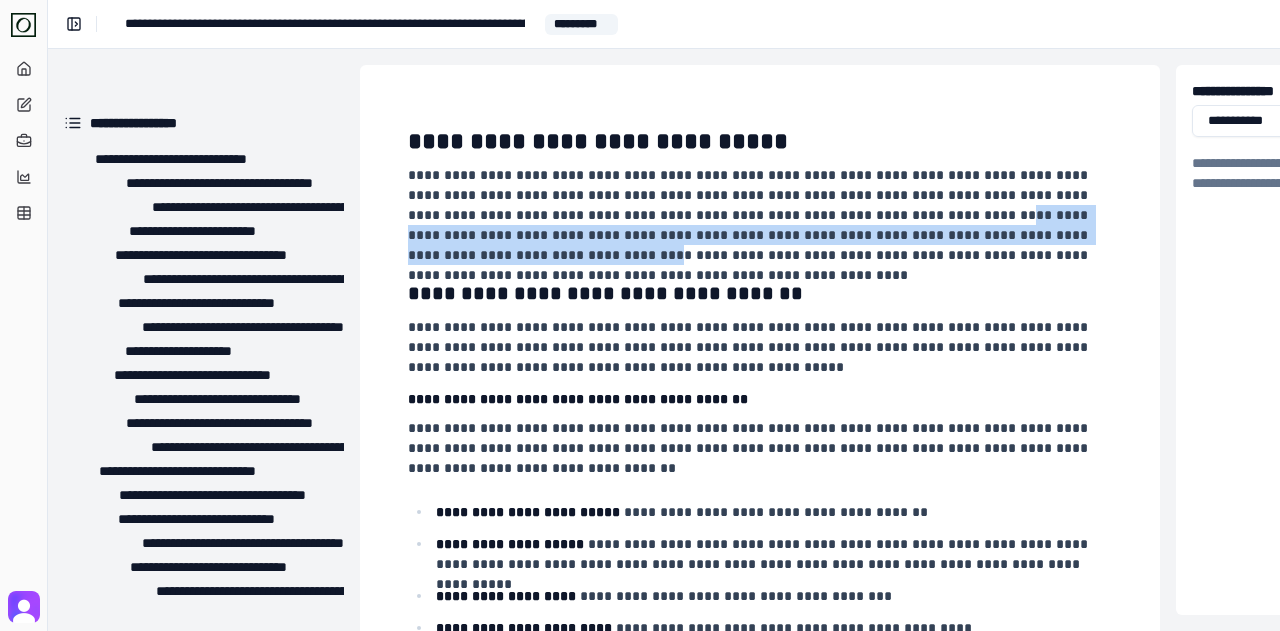 drag, startPoint x: 681, startPoint y: 211, endPoint x: 826, endPoint y: 233, distance: 146.65947 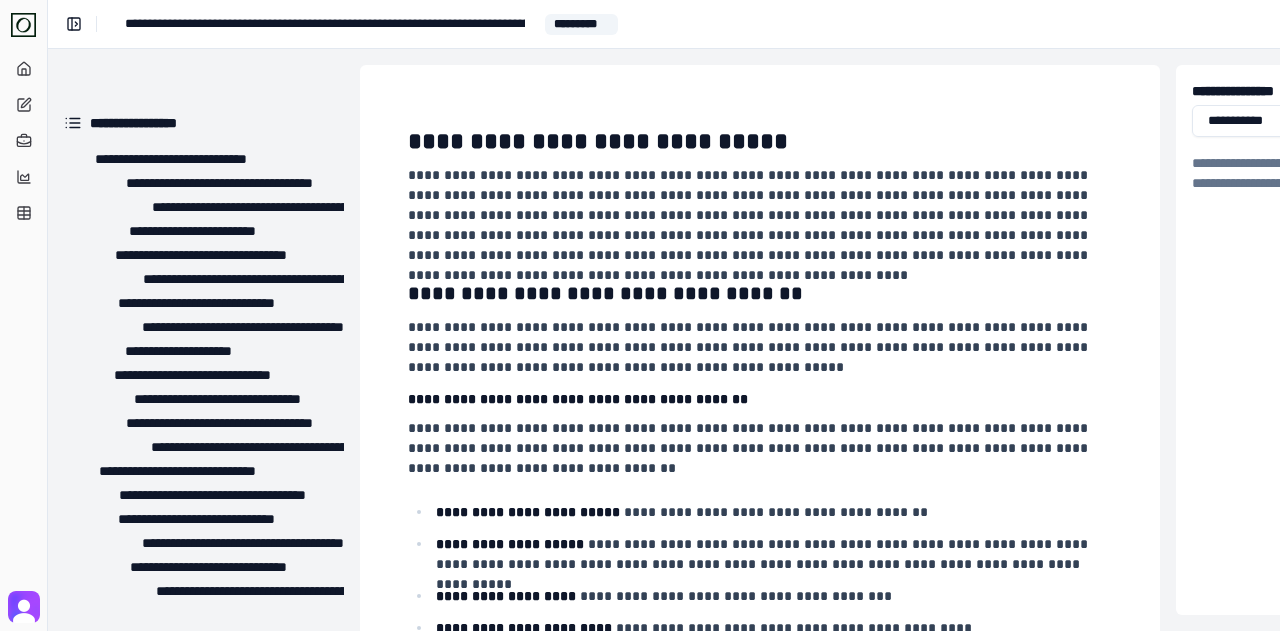 click on "**********" at bounding box center [758, 215] 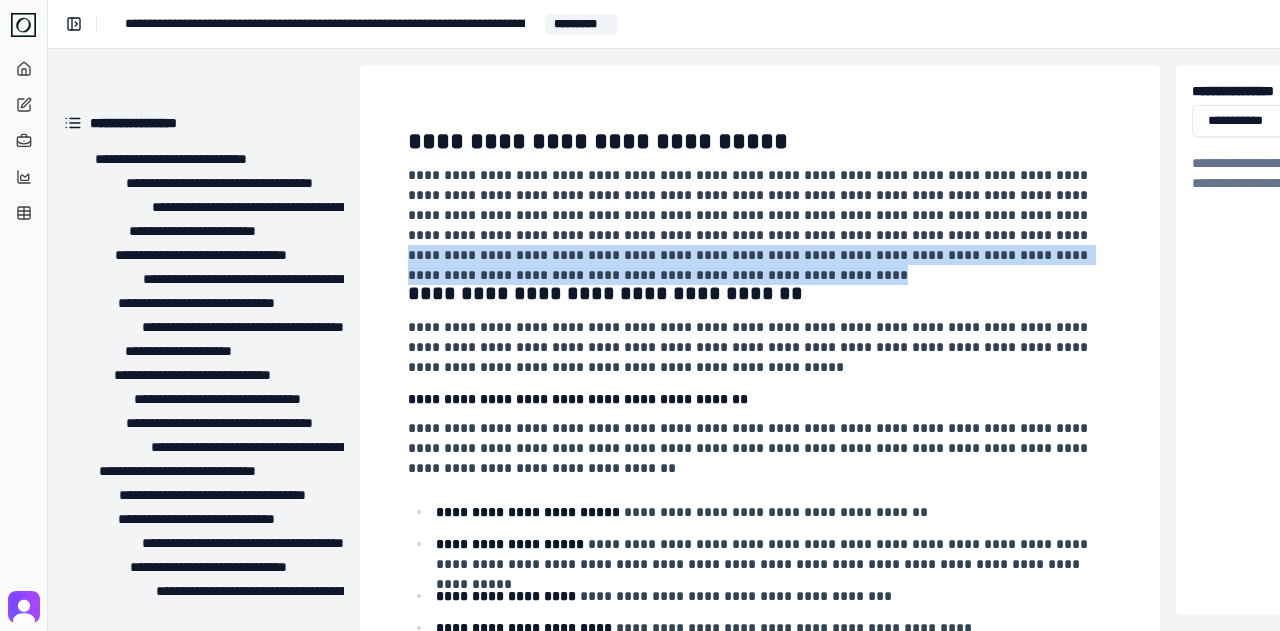 drag, startPoint x: 620, startPoint y: 226, endPoint x: 972, endPoint y: 251, distance: 352.88666 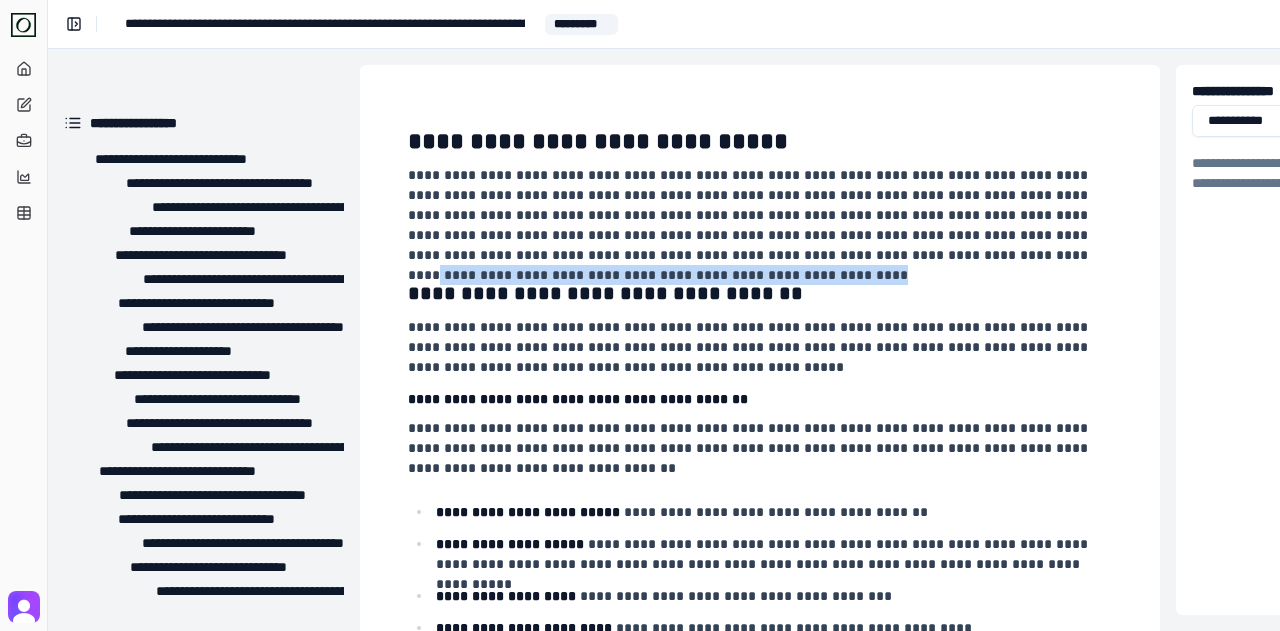 drag, startPoint x: 949, startPoint y: 246, endPoint x: 561, endPoint y: 251, distance: 388.03223 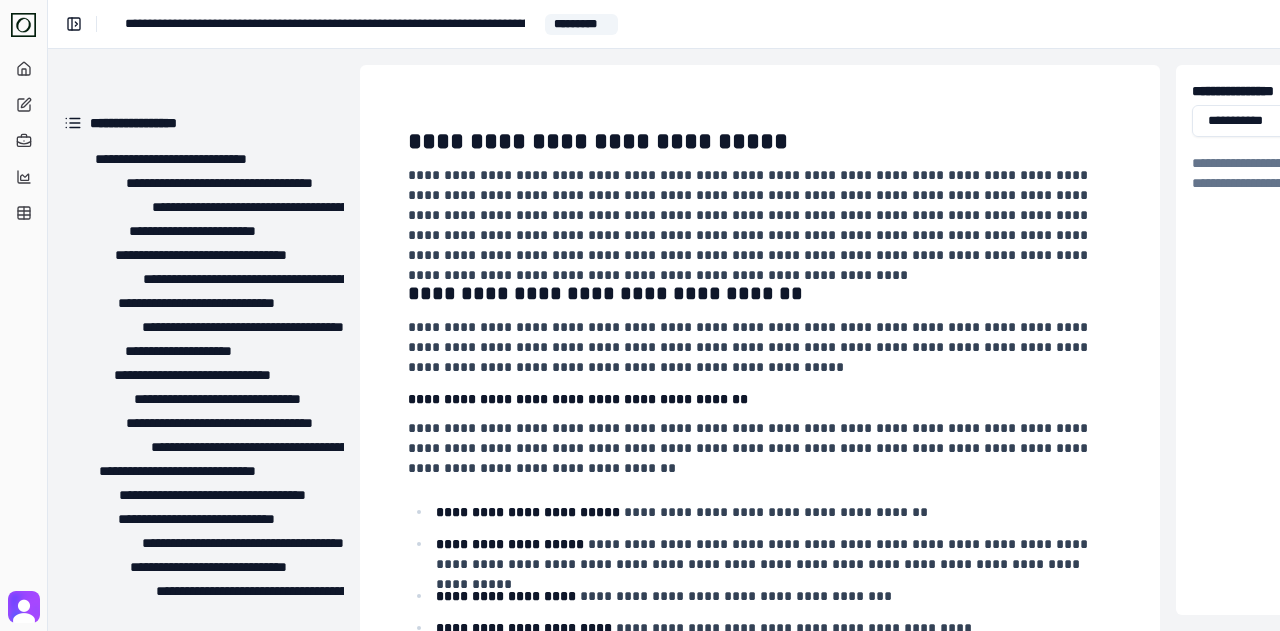 click on "**********" at bounding box center (760, 3919) 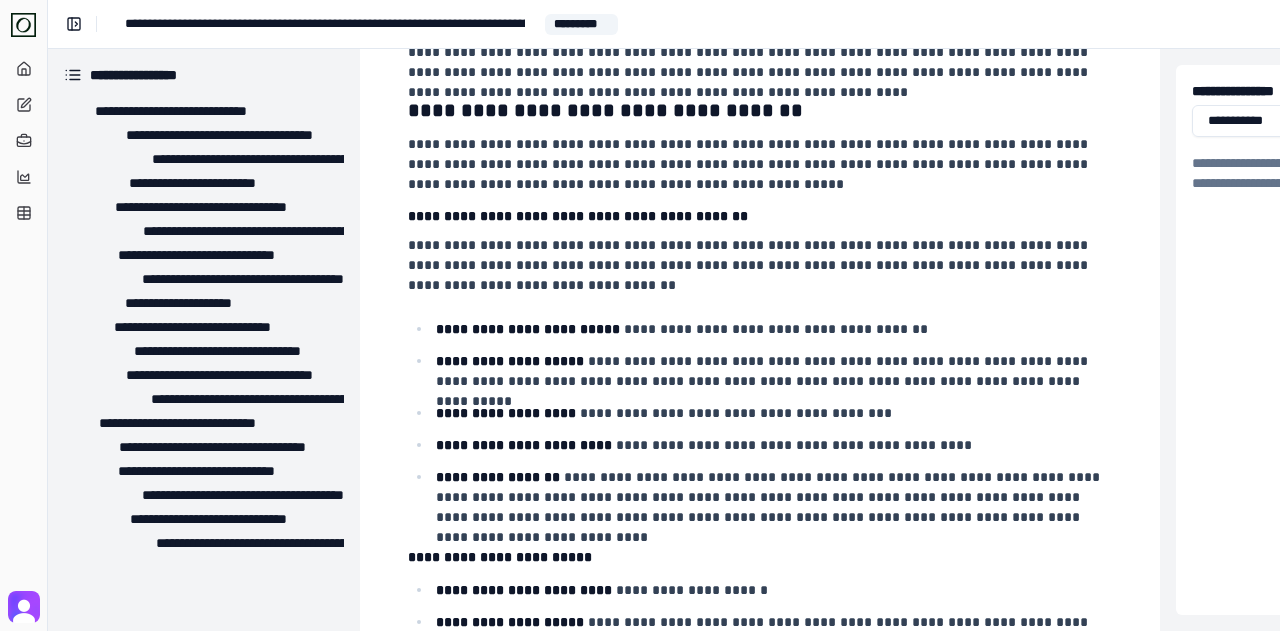 scroll, scrollTop: 200, scrollLeft: 0, axis: vertical 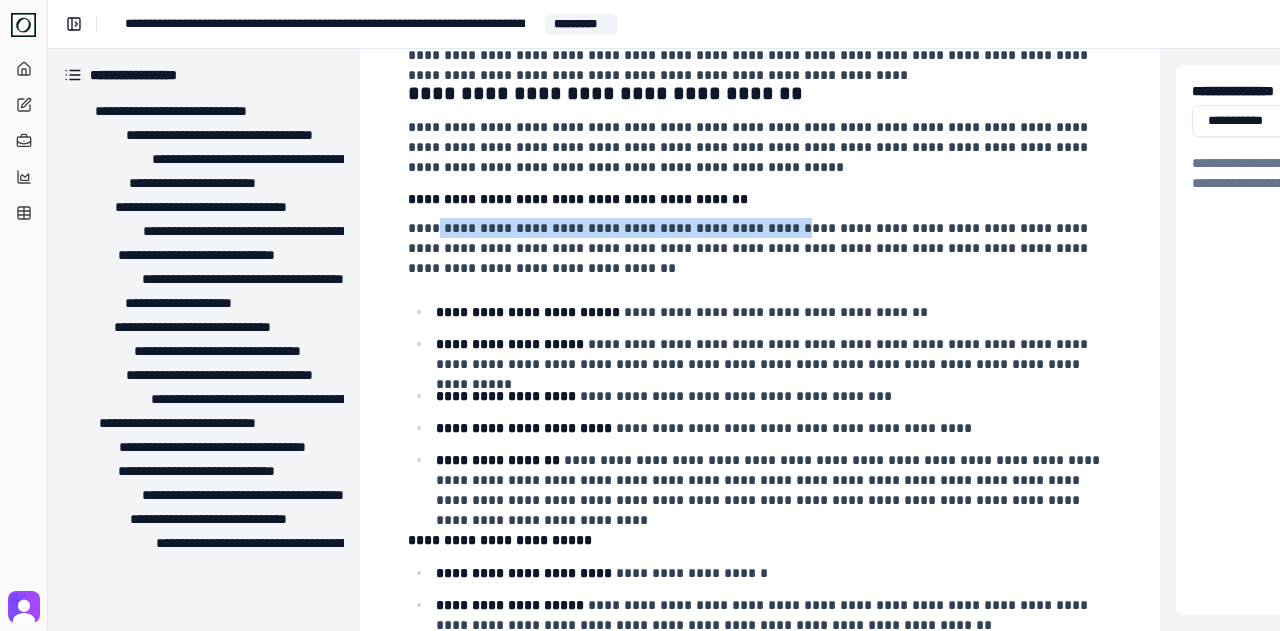 drag, startPoint x: 439, startPoint y: 231, endPoint x: 774, endPoint y: 235, distance: 335.02386 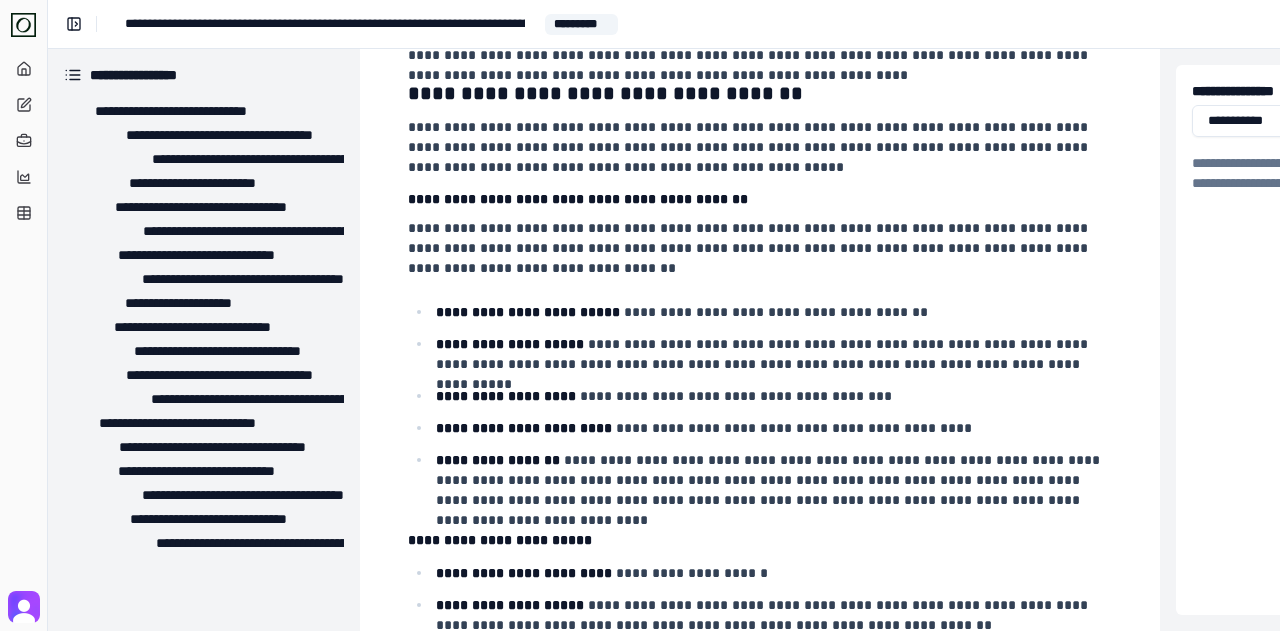click on "**********" at bounding box center [758, 248] 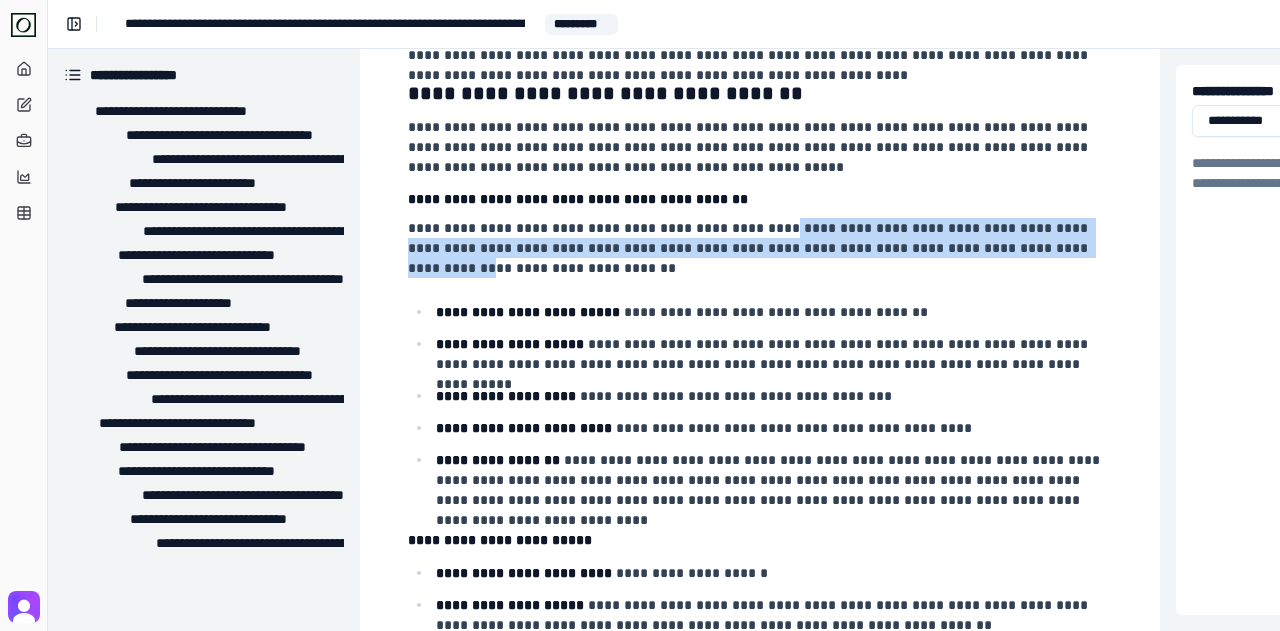 drag, startPoint x: 766, startPoint y: 227, endPoint x: 992, endPoint y: 245, distance: 226.71568 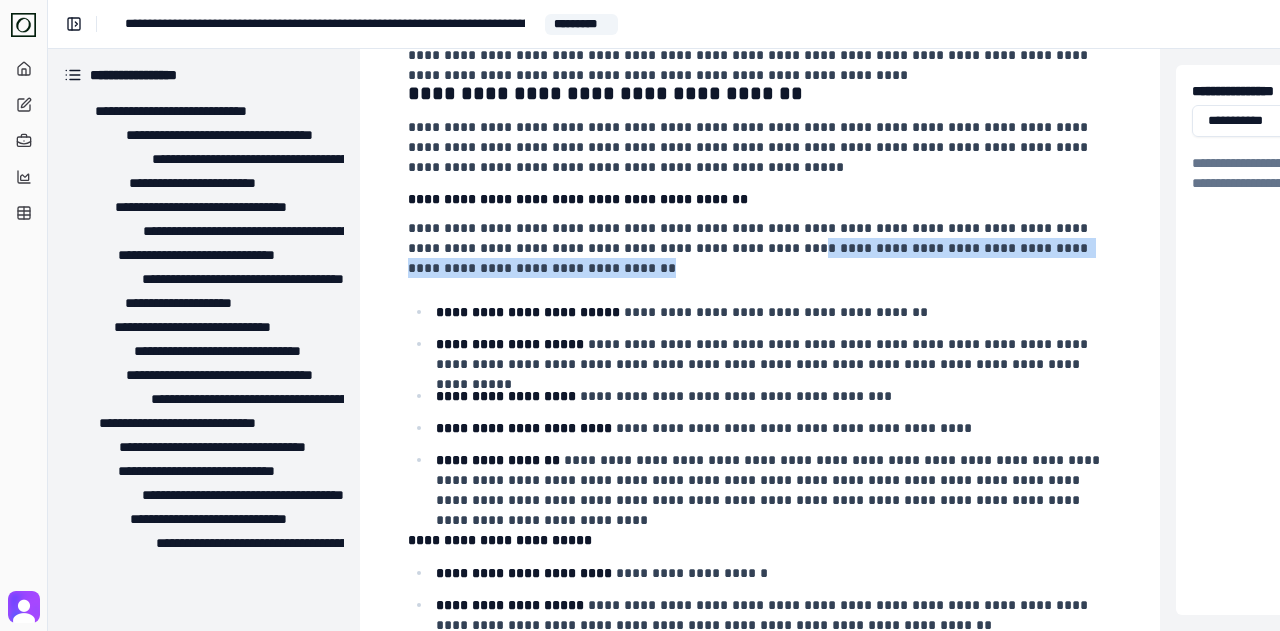 drag, startPoint x: 686, startPoint y: 245, endPoint x: 920, endPoint y: 261, distance: 234.54637 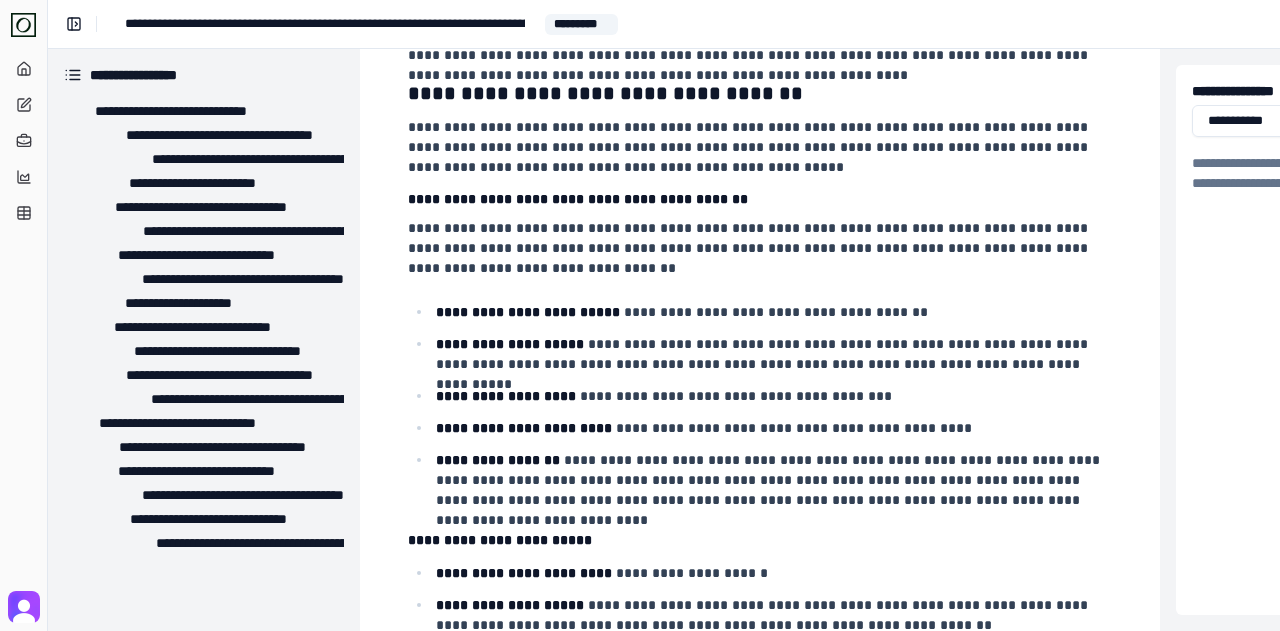 click on "**********" at bounding box center [758, 248] 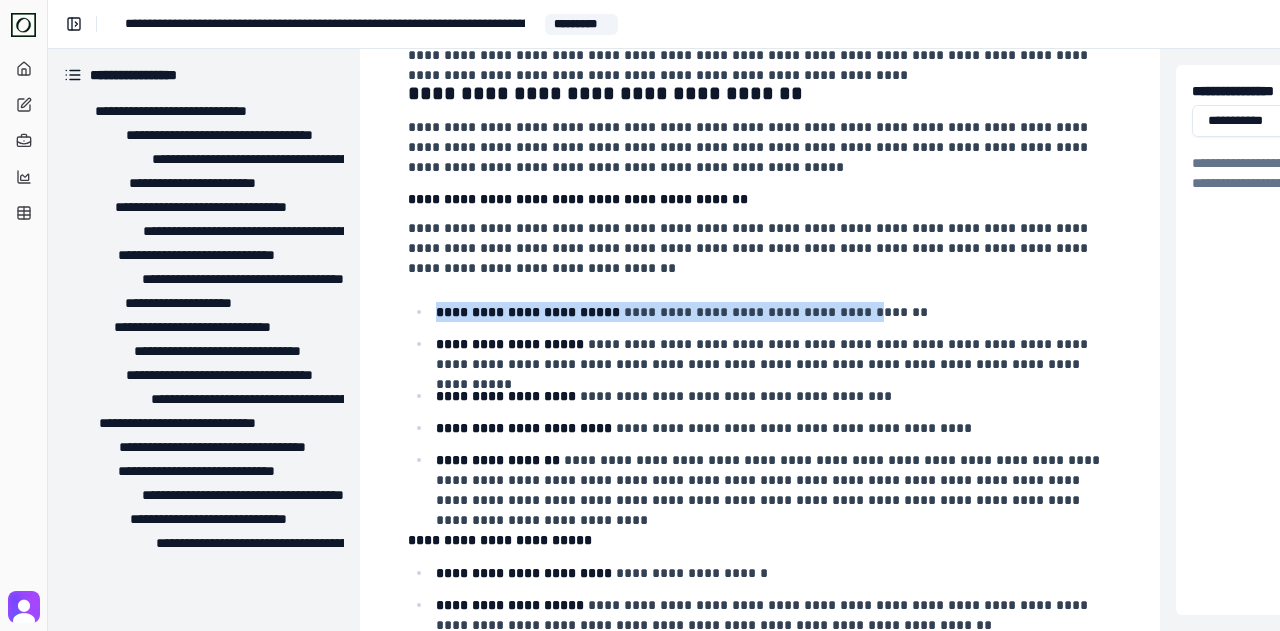 drag, startPoint x: 646, startPoint y: 299, endPoint x: 820, endPoint y: 311, distance: 174.4133 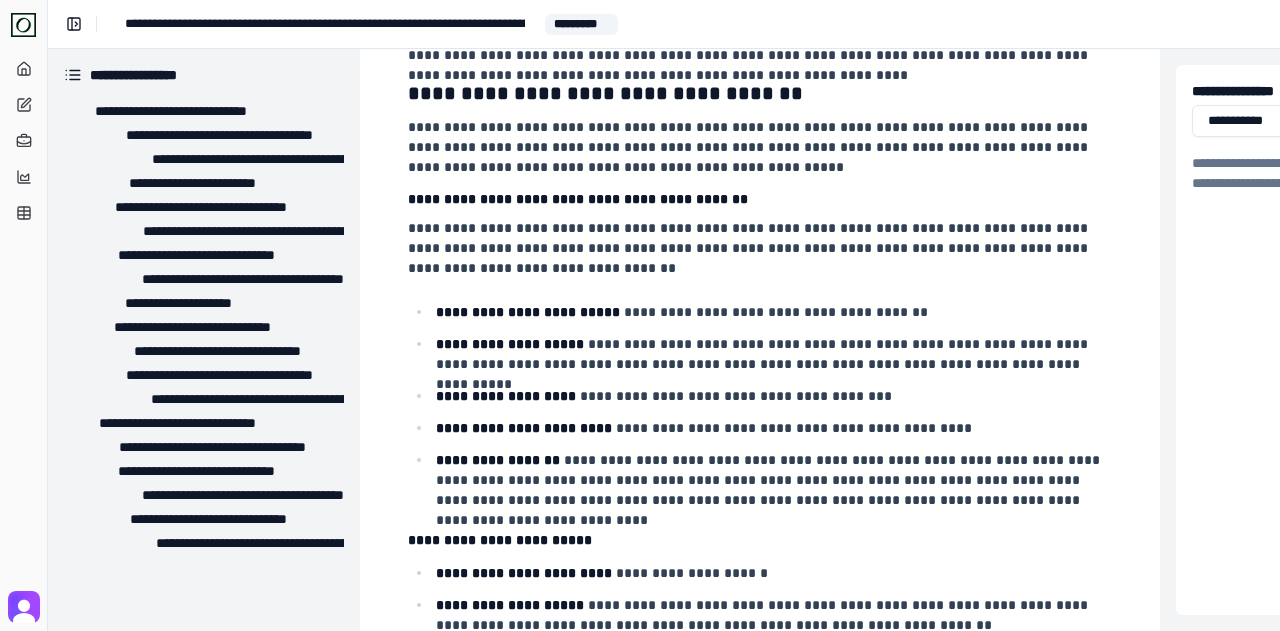 click on "**********" at bounding box center [772, 312] 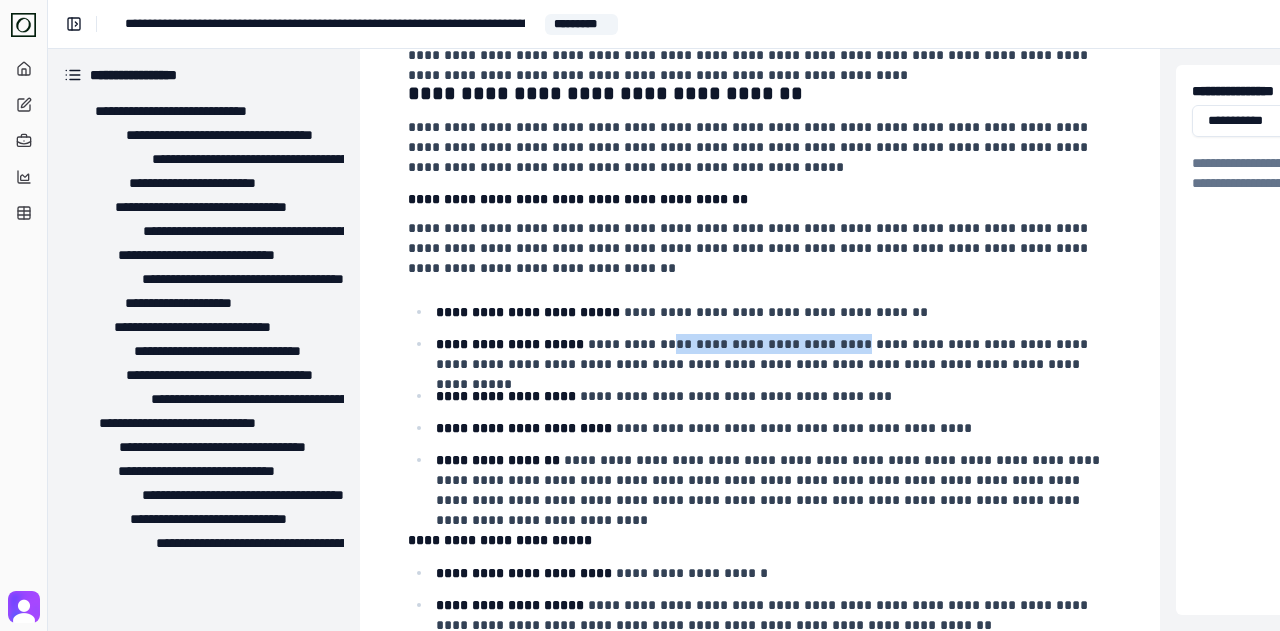 drag, startPoint x: 648, startPoint y: 347, endPoint x: 834, endPoint y: 343, distance: 186.043 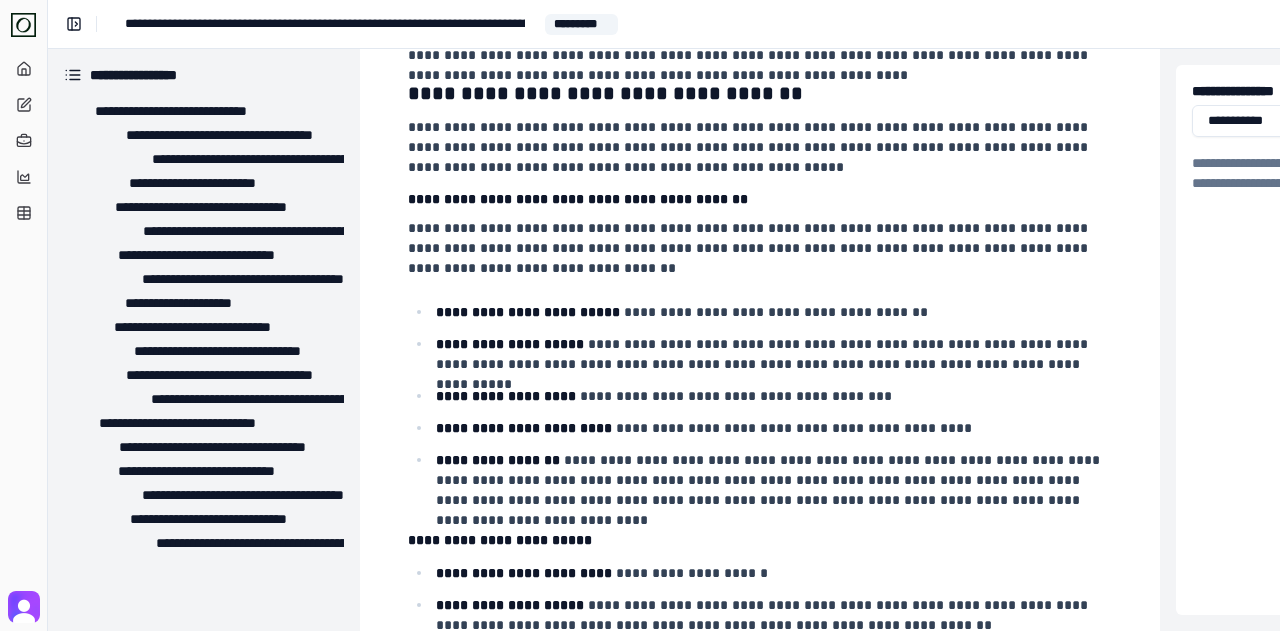click on "**********" at bounding box center [772, 354] 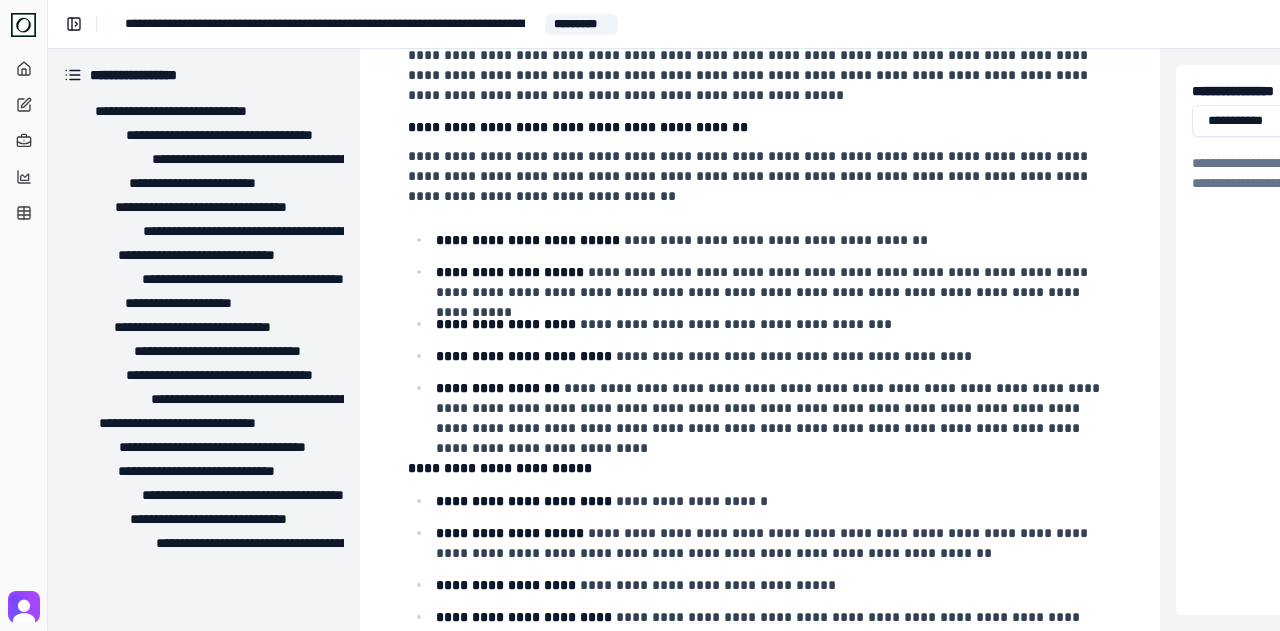 scroll, scrollTop: 300, scrollLeft: 0, axis: vertical 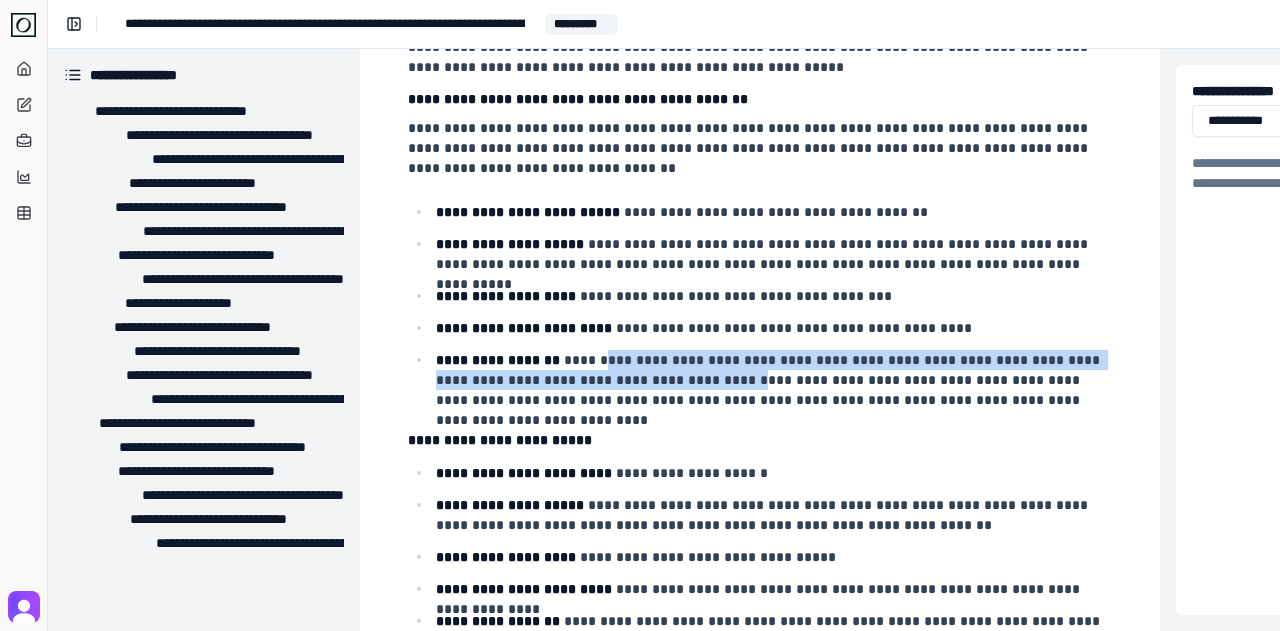 drag, startPoint x: 602, startPoint y: 357, endPoint x: 676, endPoint y: 379, distance: 77.201035 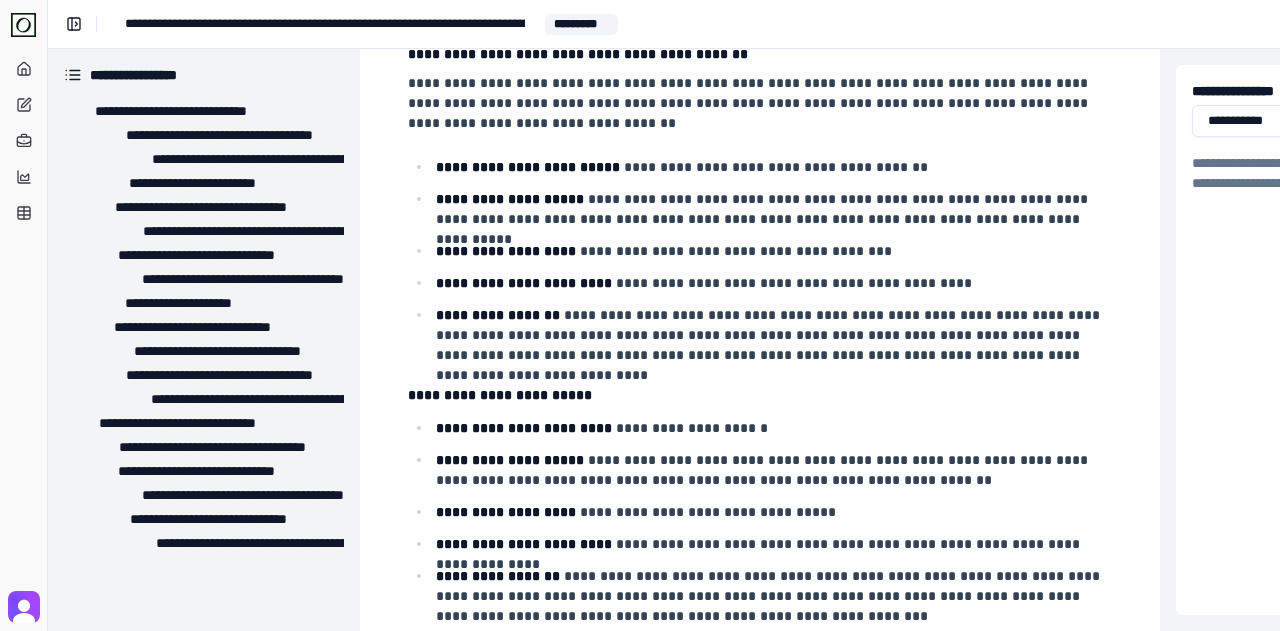 scroll, scrollTop: 400, scrollLeft: 0, axis: vertical 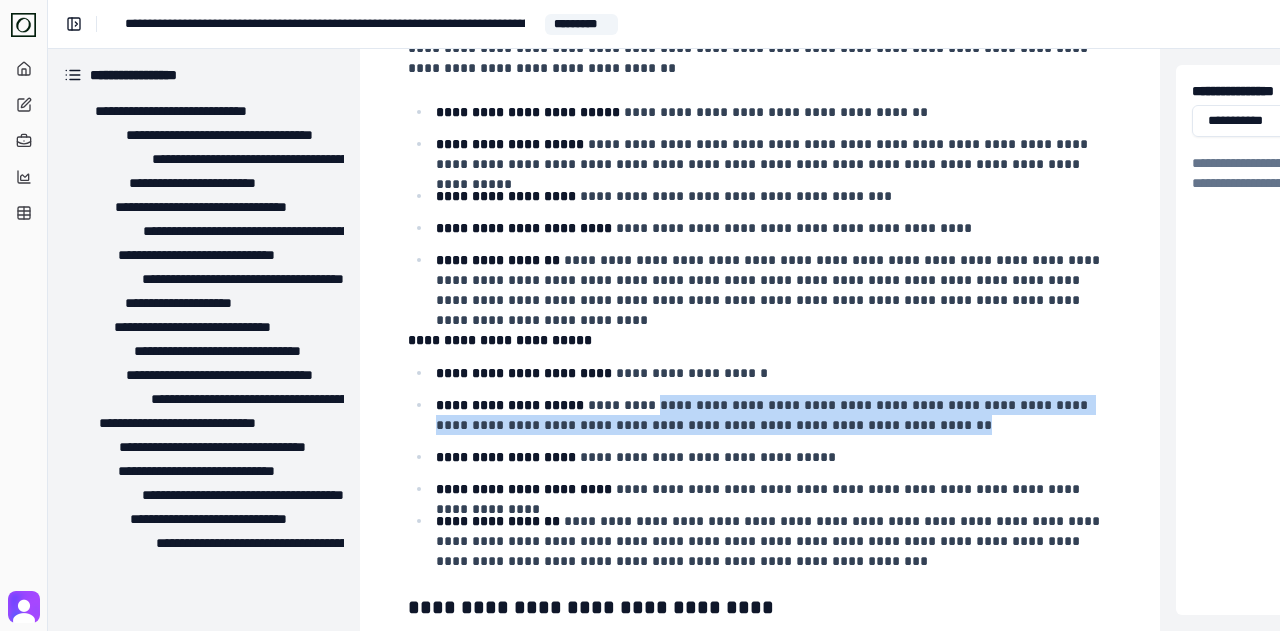 drag, startPoint x: 637, startPoint y: 404, endPoint x: 934, endPoint y: 431, distance: 298.22476 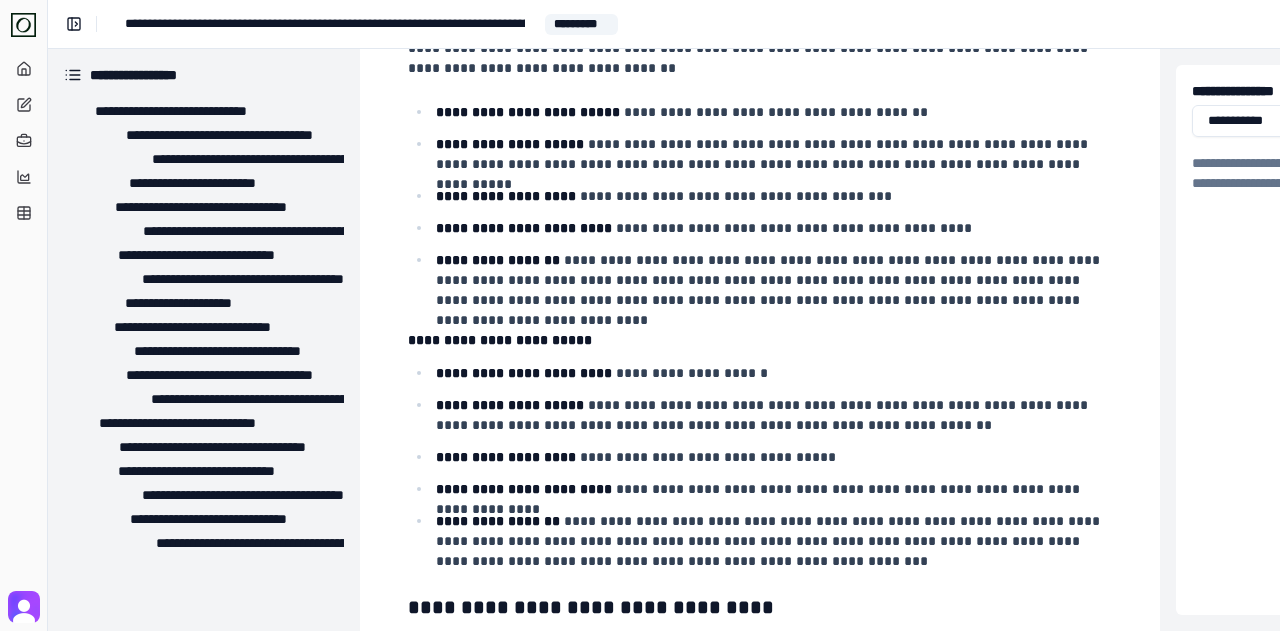 click on "**********" at bounding box center [760, 465] 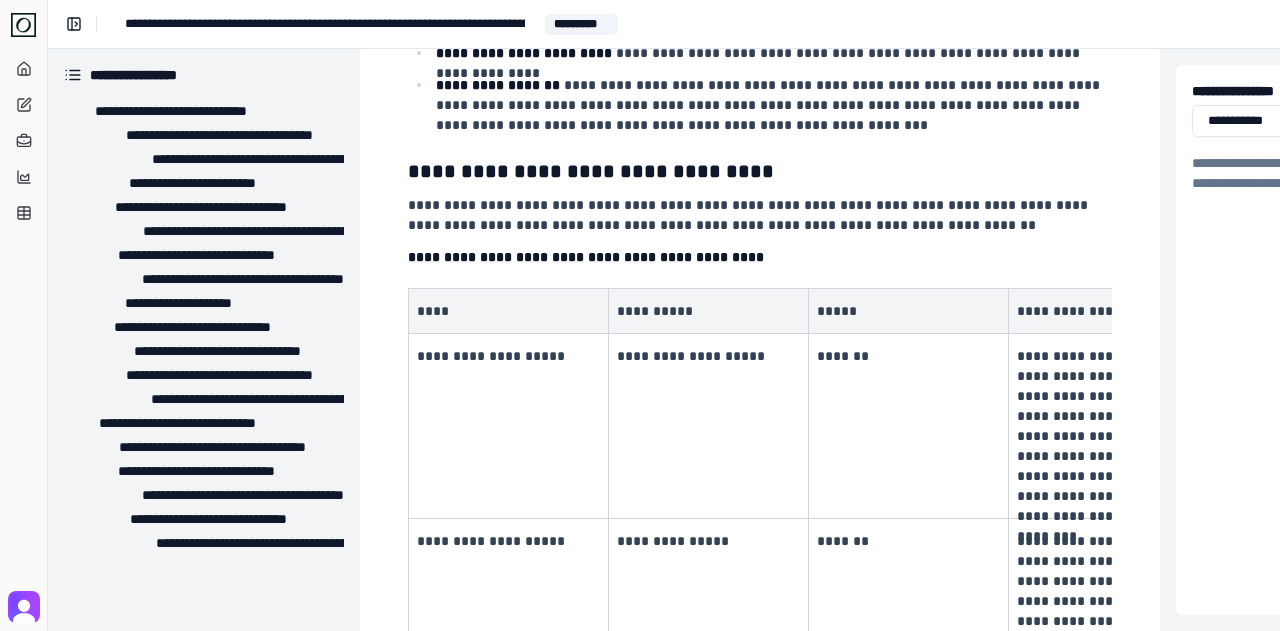 scroll, scrollTop: 900, scrollLeft: 0, axis: vertical 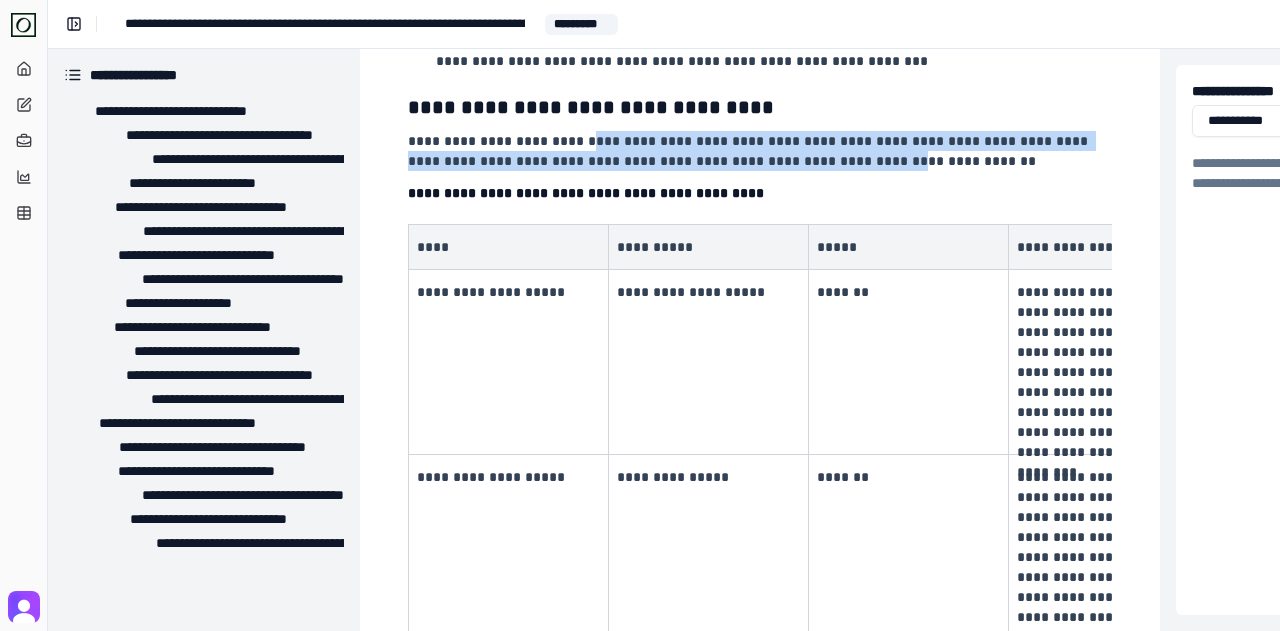 drag, startPoint x: 578, startPoint y: 149, endPoint x: 753, endPoint y: 169, distance: 176.13914 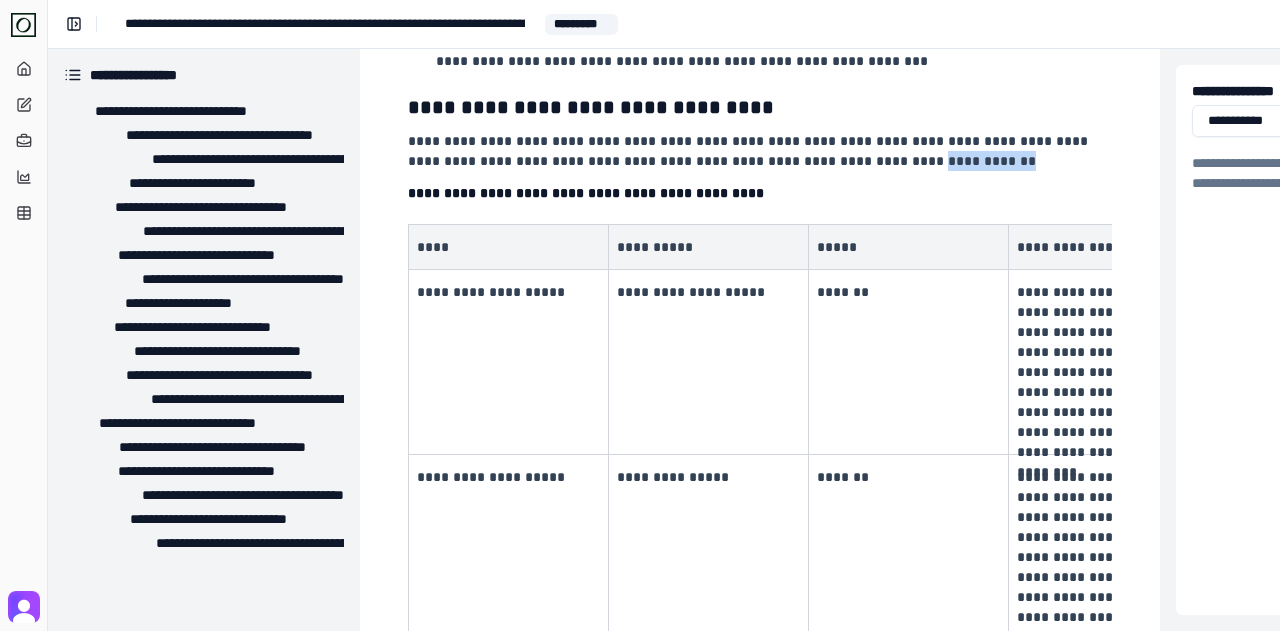 drag, startPoint x: 863, startPoint y: 168, endPoint x: 768, endPoint y: 171, distance: 95.047356 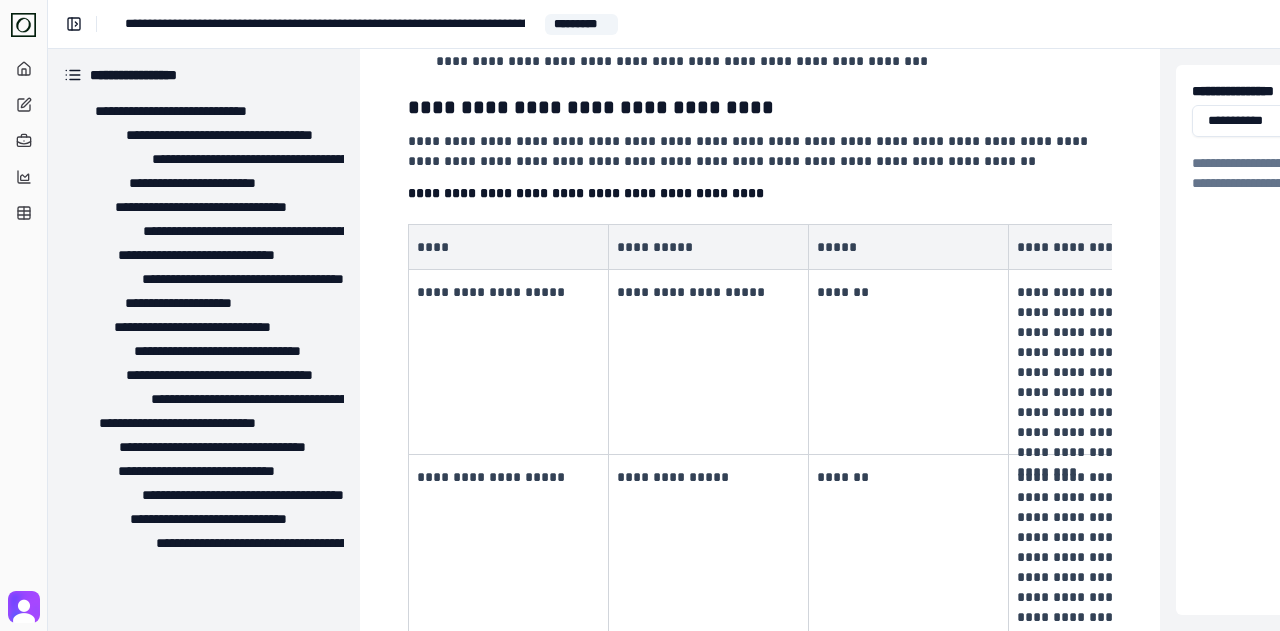 click on "**********" at bounding box center [758, 151] 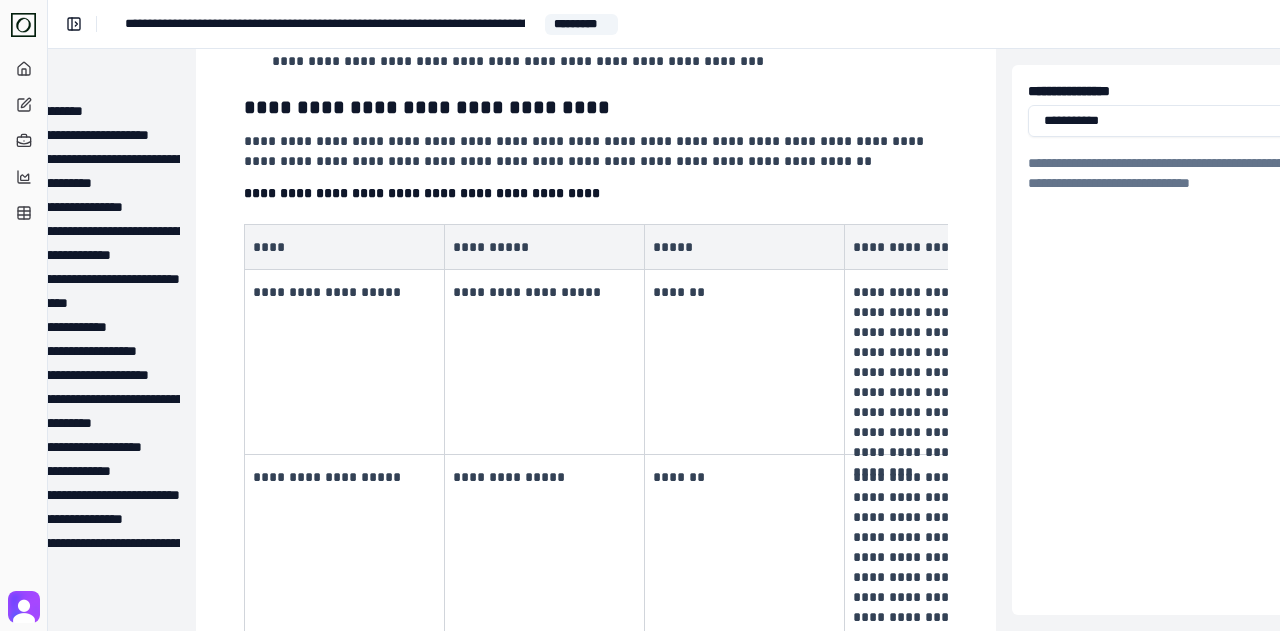 scroll, scrollTop: 900, scrollLeft: 214, axis: both 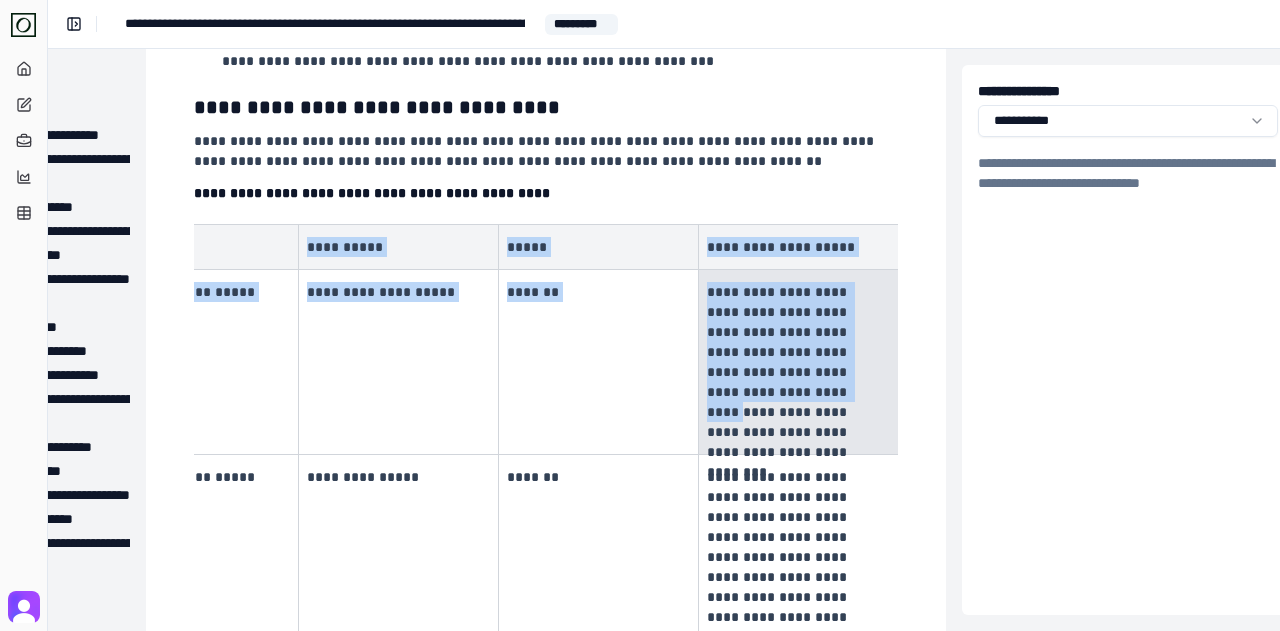 drag, startPoint x: 837, startPoint y: 393, endPoint x: 852, endPoint y: 383, distance: 18.027756 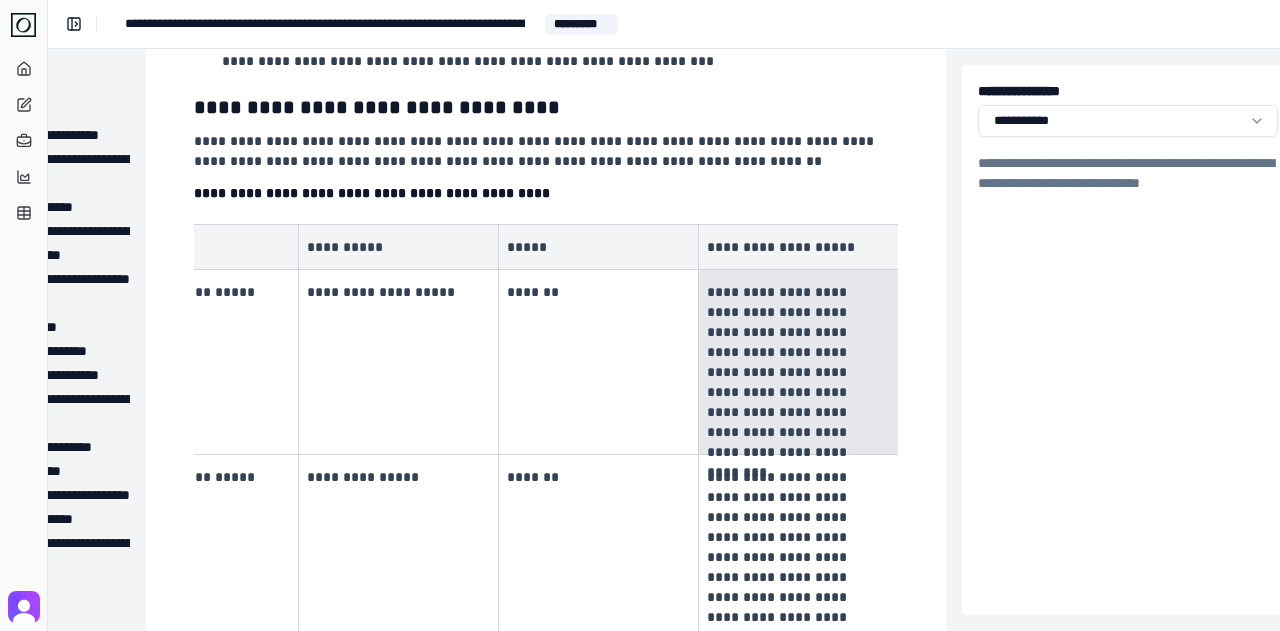 click on "**********" at bounding box center (796, 362) 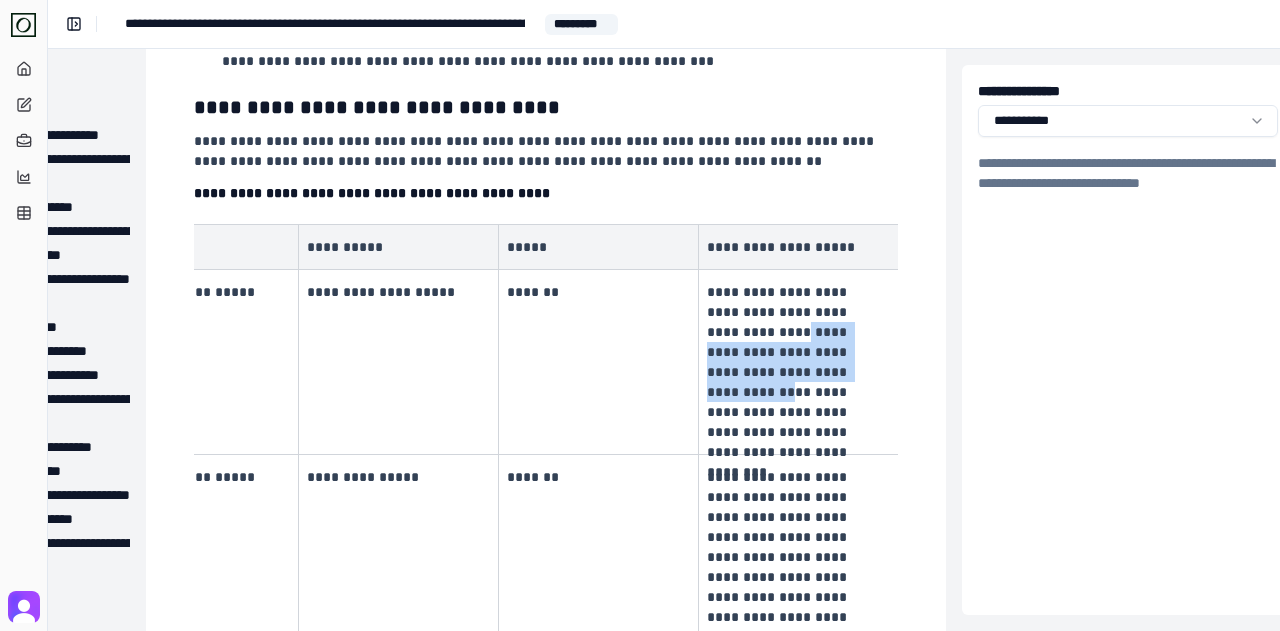 drag, startPoint x: 778, startPoint y: 342, endPoint x: 832, endPoint y: 377, distance: 64.3506 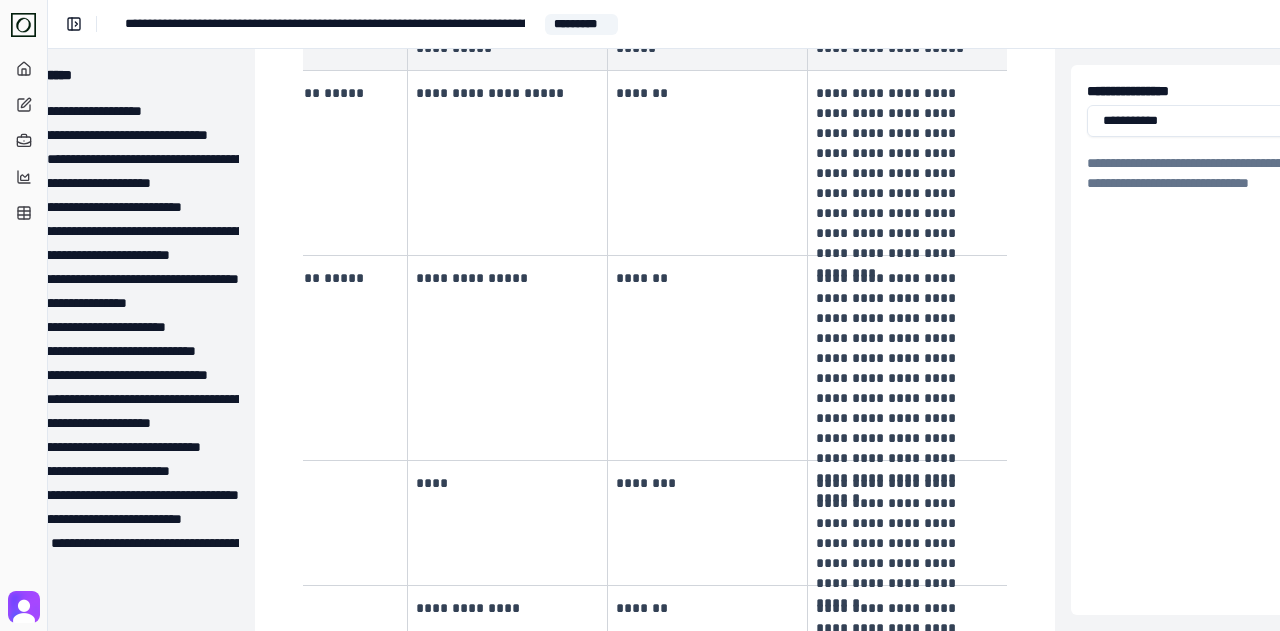scroll, scrollTop: 1100, scrollLeft: 105, axis: both 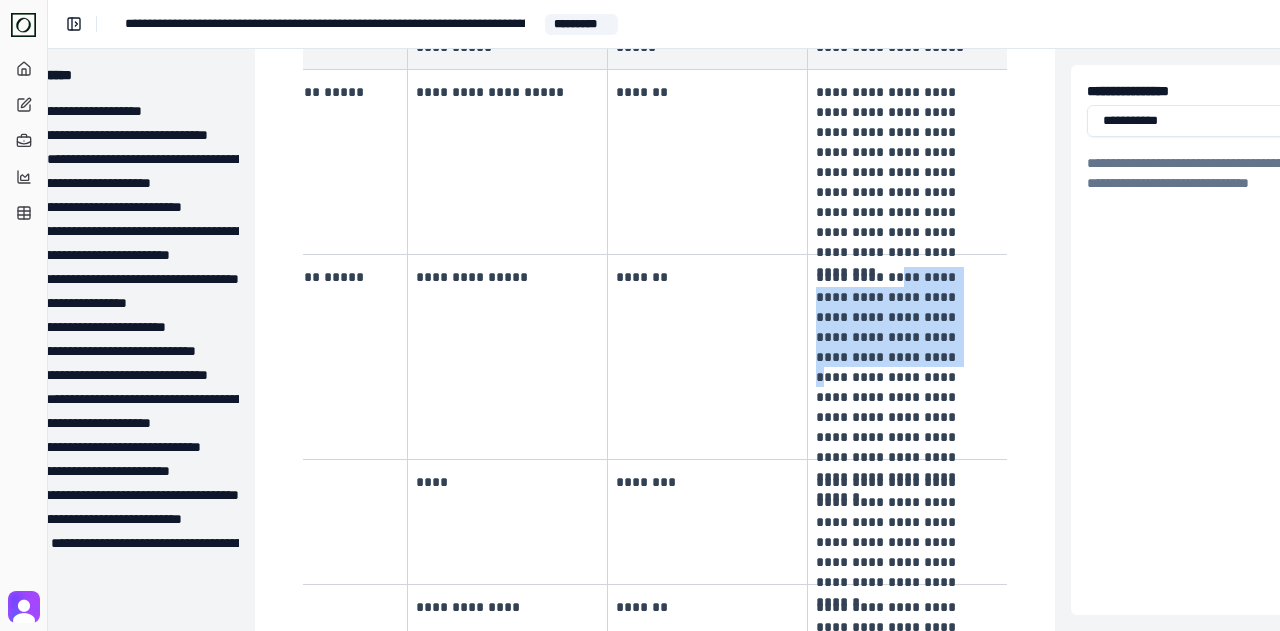 drag, startPoint x: 892, startPoint y: 288, endPoint x: 968, endPoint y: 337, distance: 90.426765 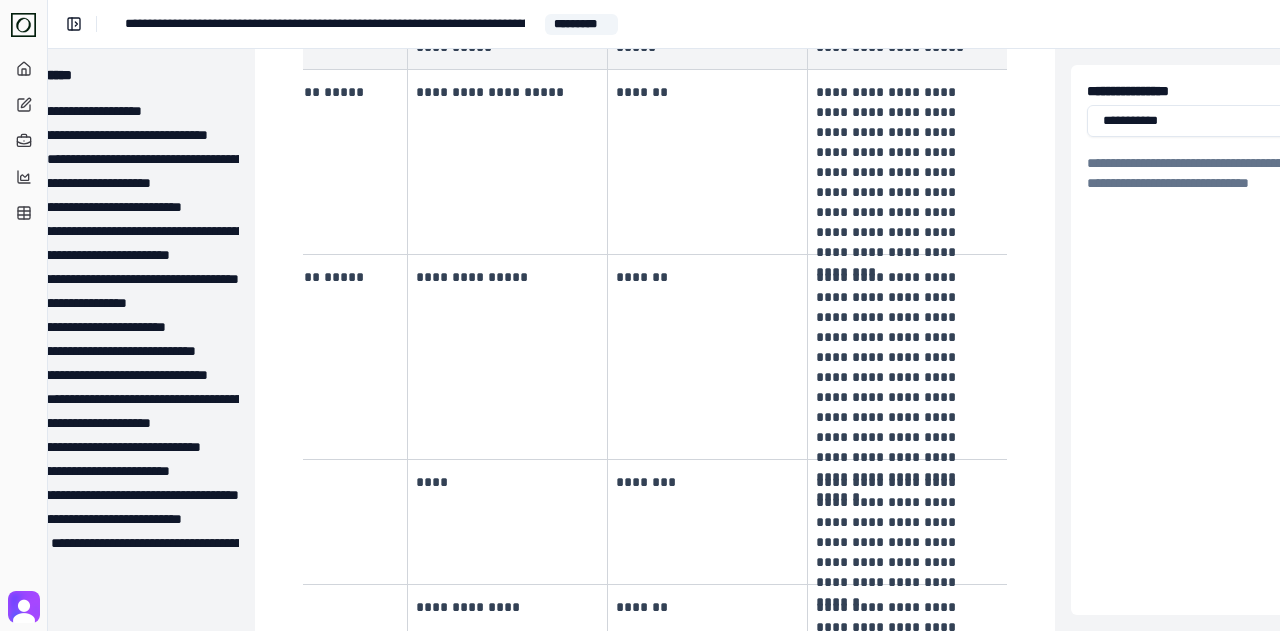 click on "**********" at bounding box center [905, 357] 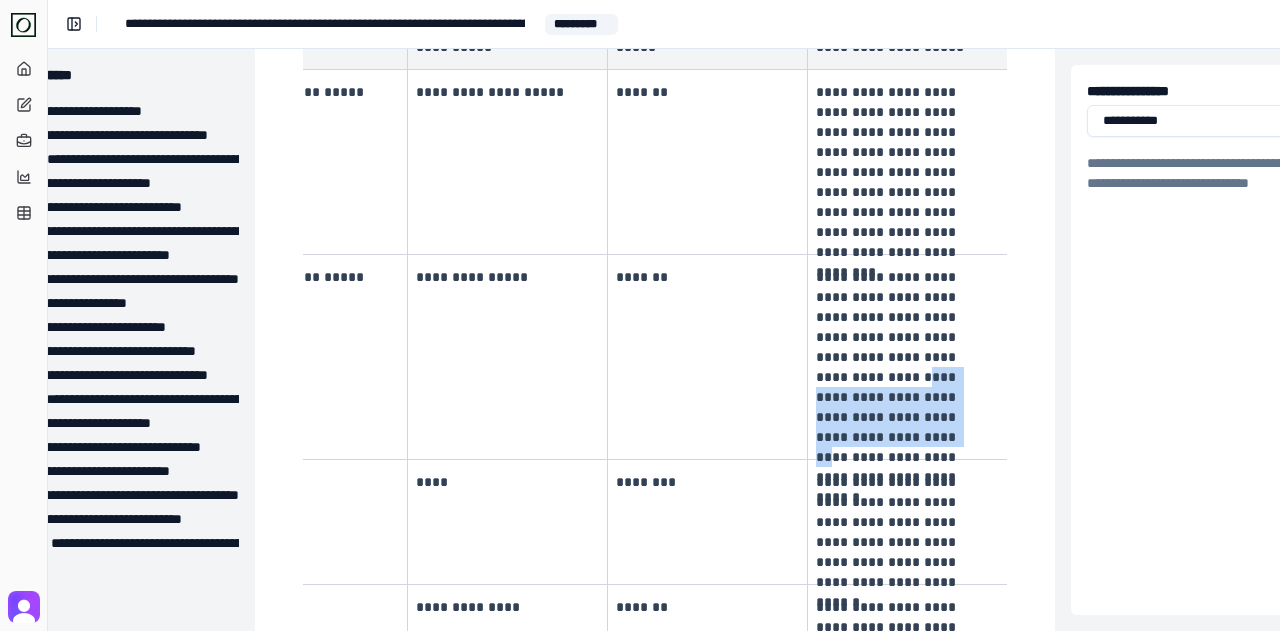 drag, startPoint x: 901, startPoint y: 368, endPoint x: 960, endPoint y: 411, distance: 73.00685 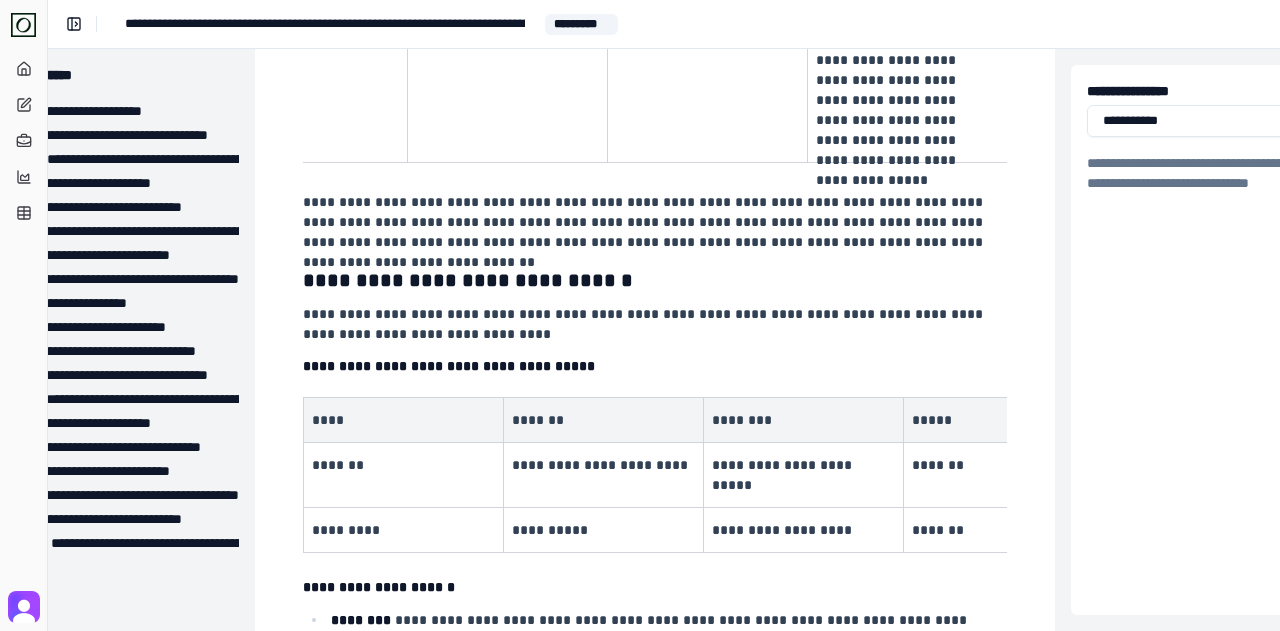 scroll, scrollTop: 1900, scrollLeft: 105, axis: both 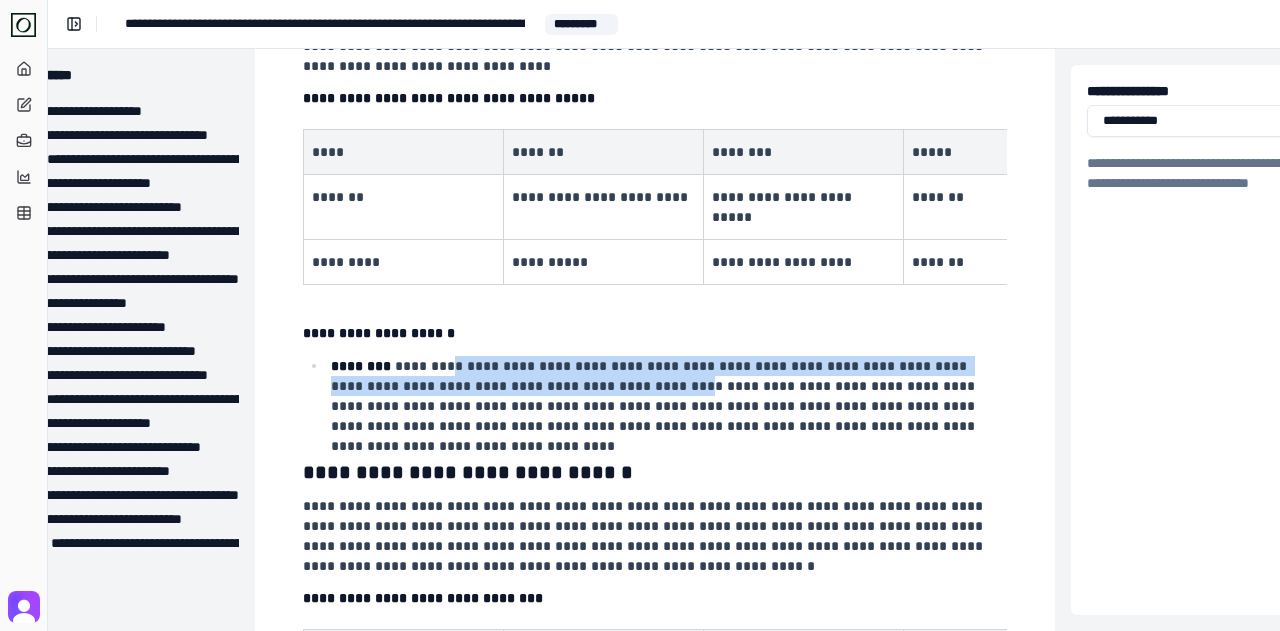 drag, startPoint x: 438, startPoint y: 368, endPoint x: 542, endPoint y: 391, distance: 106.51291 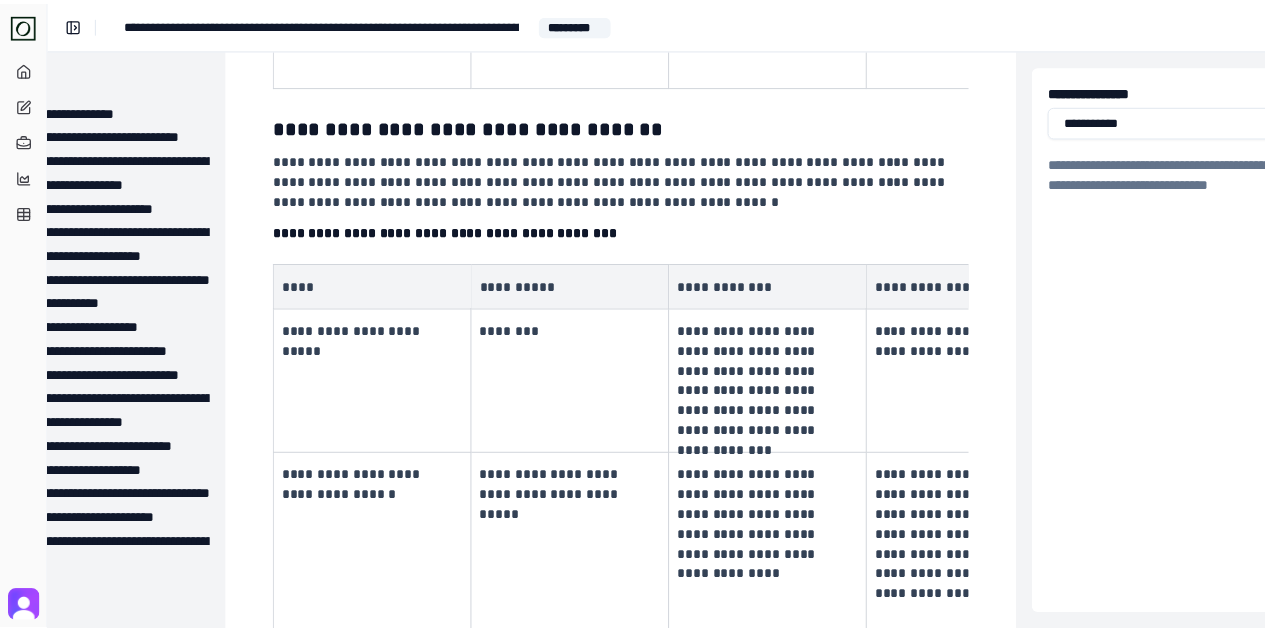 scroll, scrollTop: 3500, scrollLeft: 132, axis: both 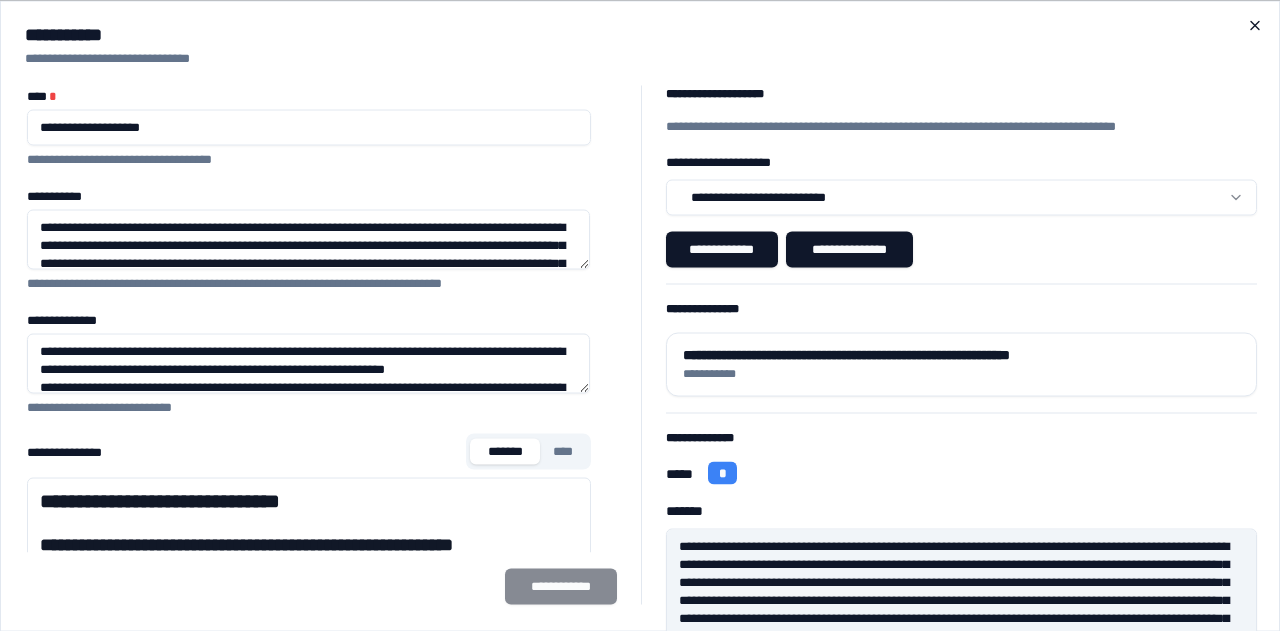 click 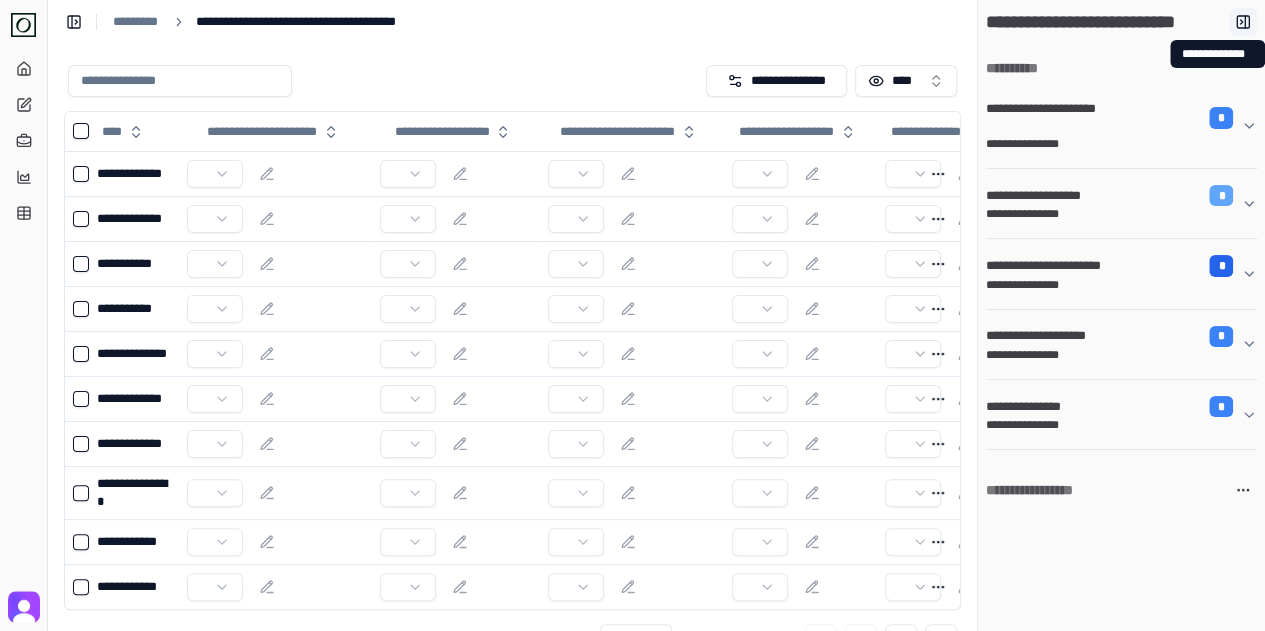 click at bounding box center [1243, 22] 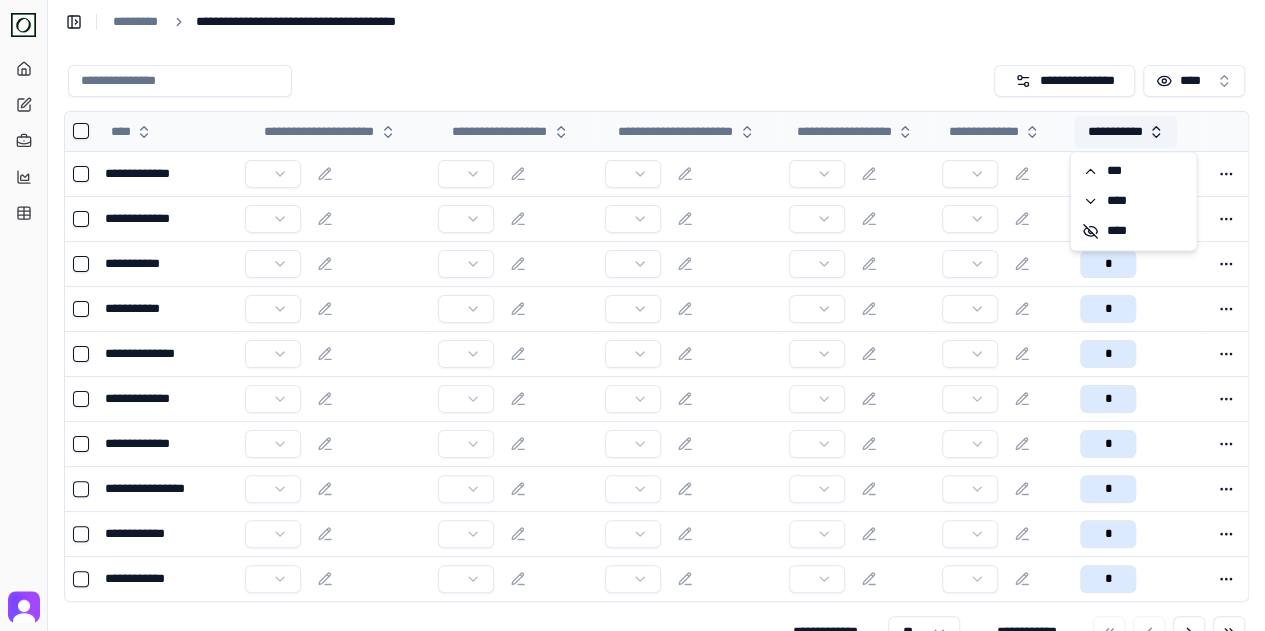 click on "**********" at bounding box center [1125, 132] 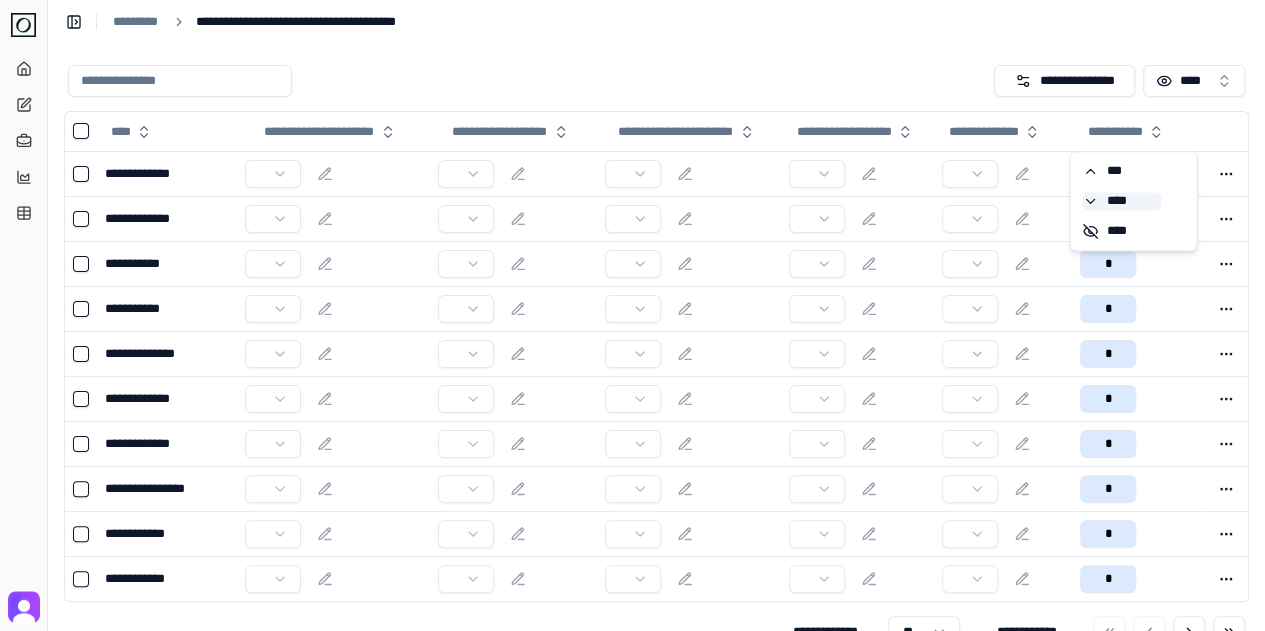 click on "****" at bounding box center [1121, 201] 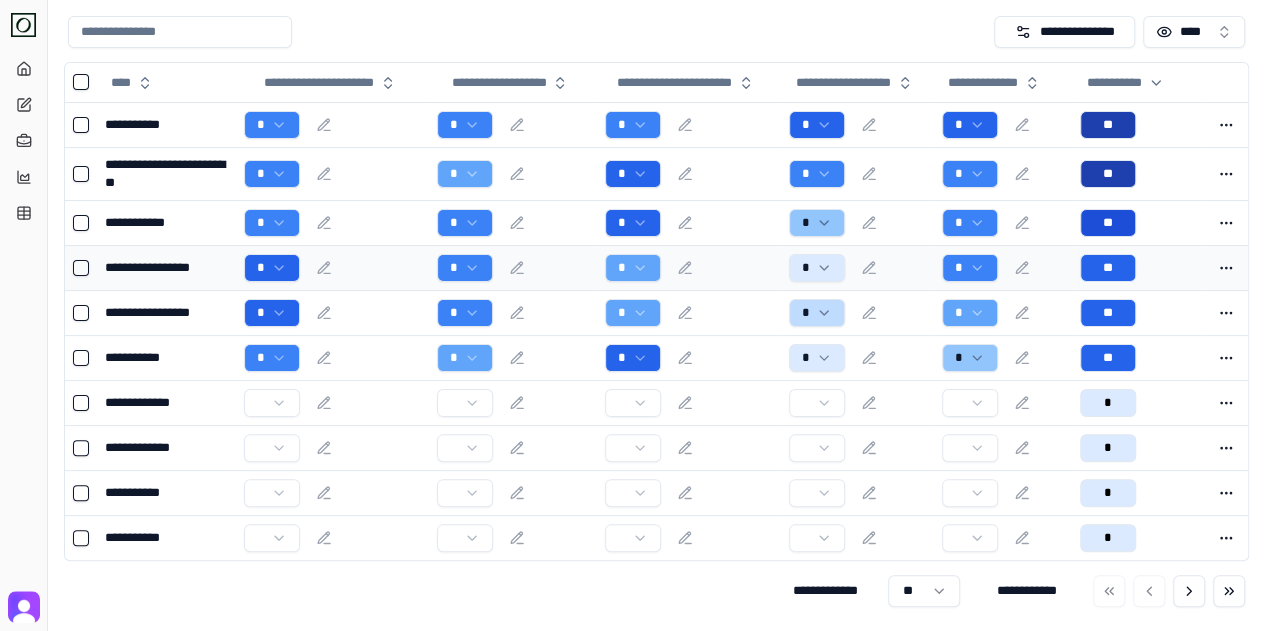 scroll, scrollTop: 52, scrollLeft: 0, axis: vertical 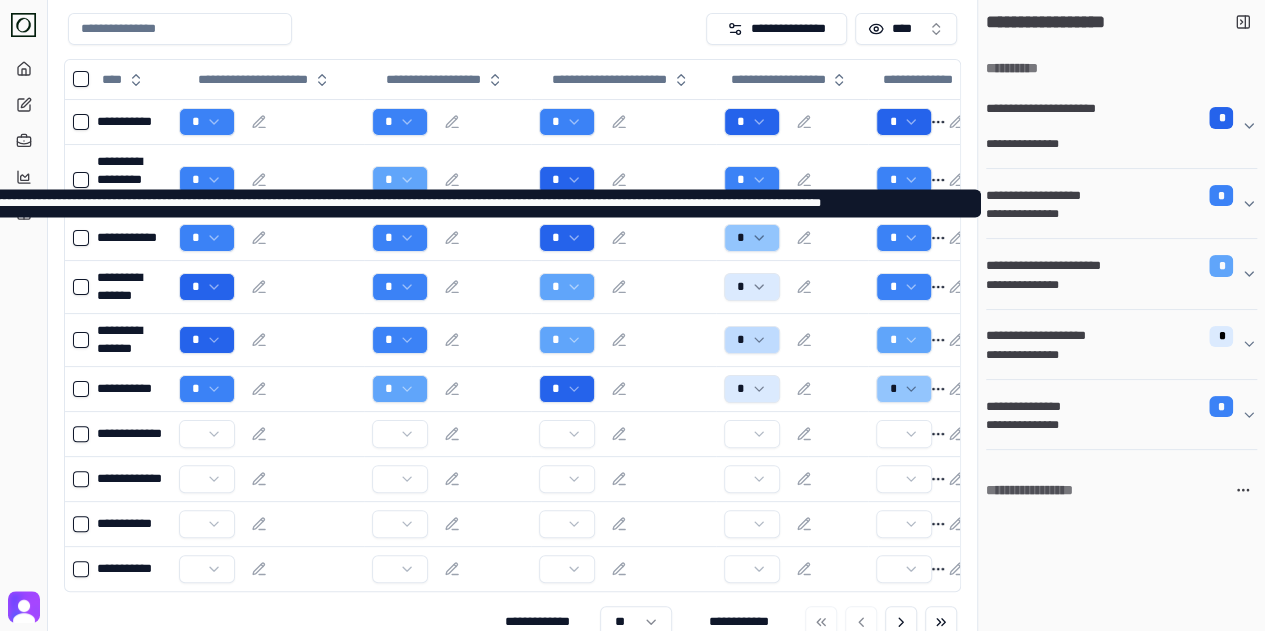 click on "**********" at bounding box center (1045, 196) 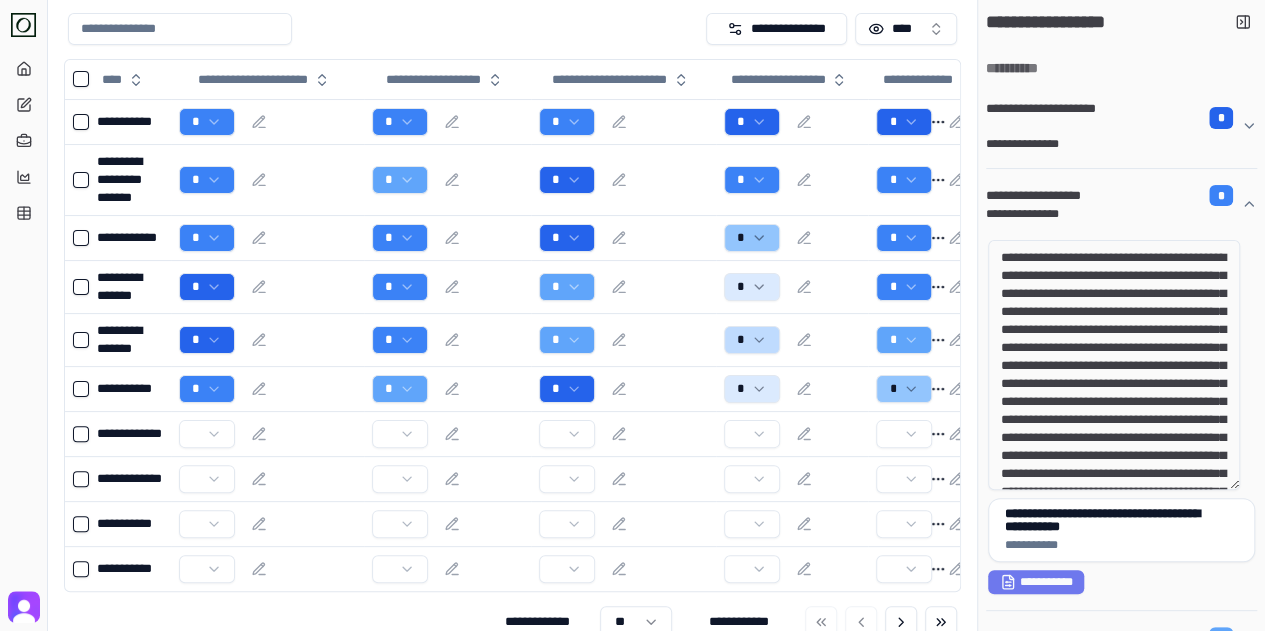 drag, startPoint x: 1088, startPoint y: 260, endPoint x: 1138, endPoint y: 299, distance: 63.411354 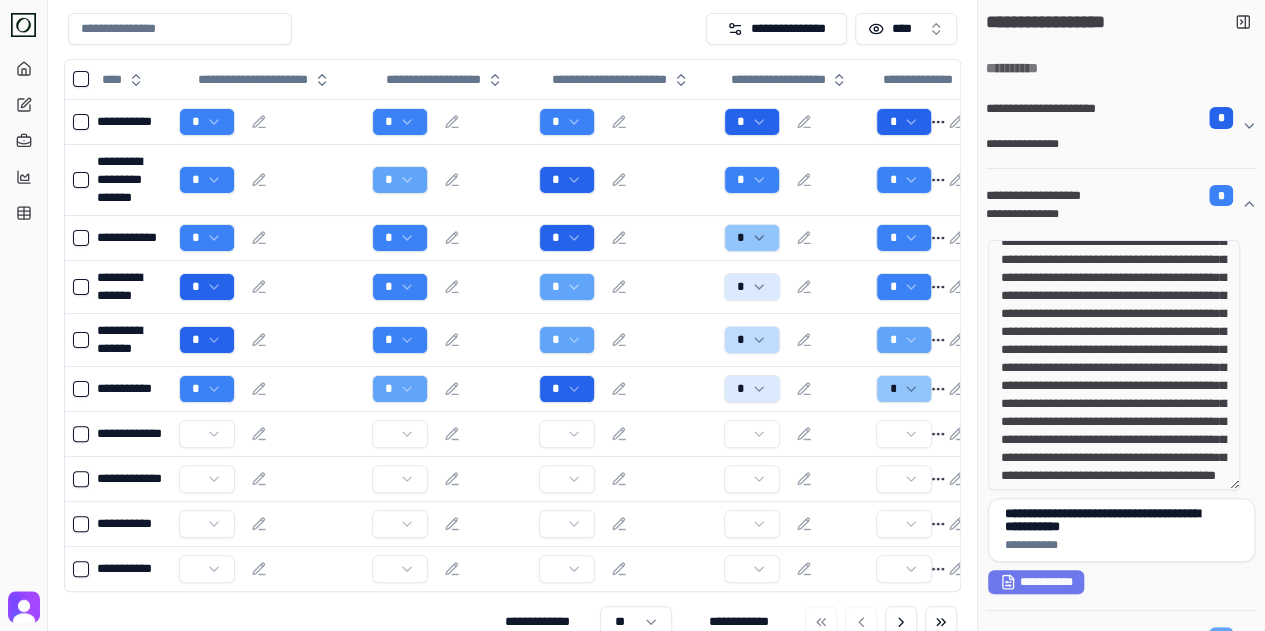 scroll, scrollTop: 100, scrollLeft: 0, axis: vertical 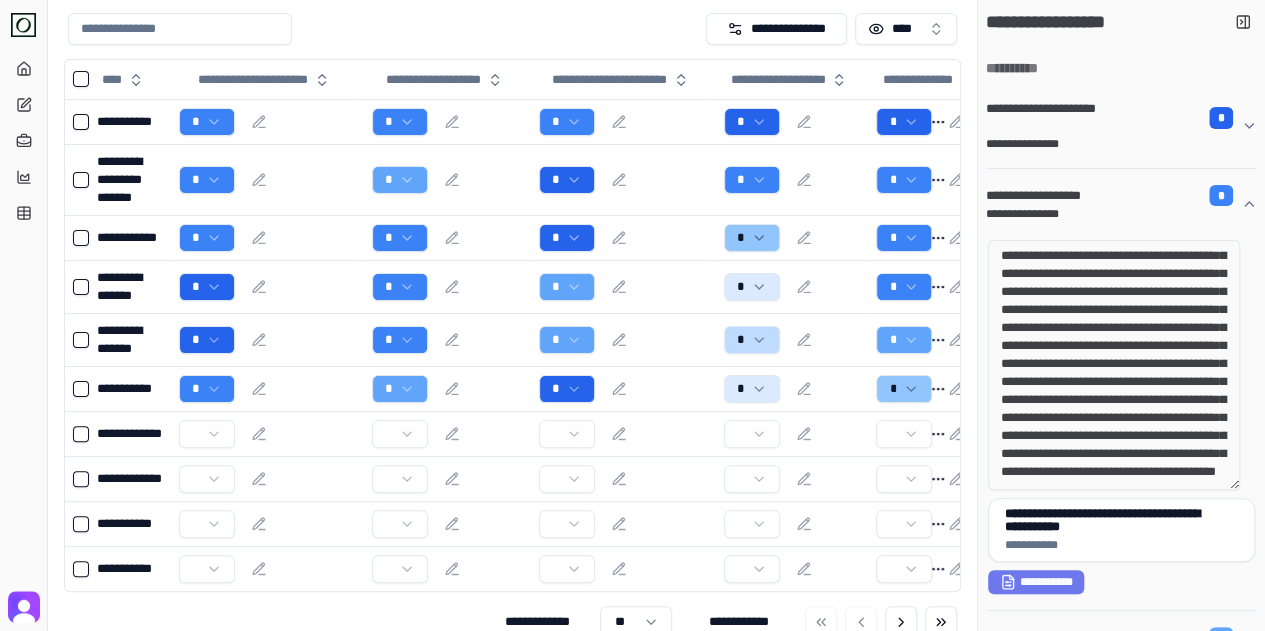 drag, startPoint x: 1065, startPoint y: 365, endPoint x: 1148, endPoint y: 427, distance: 103.6002 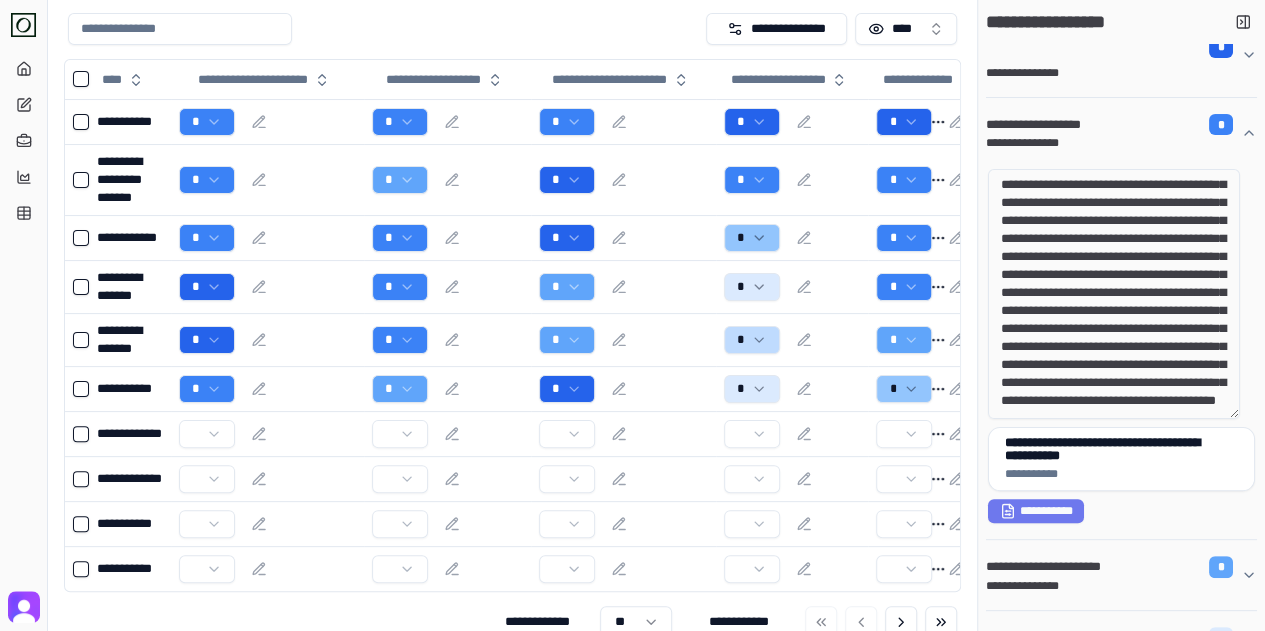 scroll, scrollTop: 100, scrollLeft: 0, axis: vertical 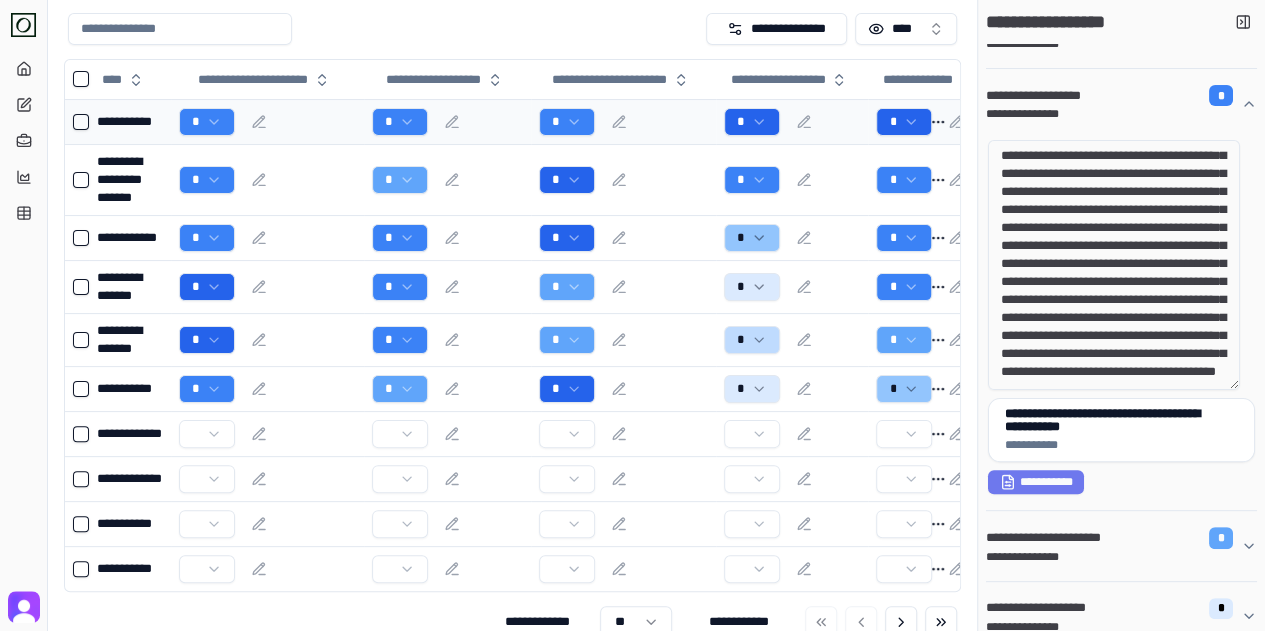 click on "**********" at bounding box center [632, 305] 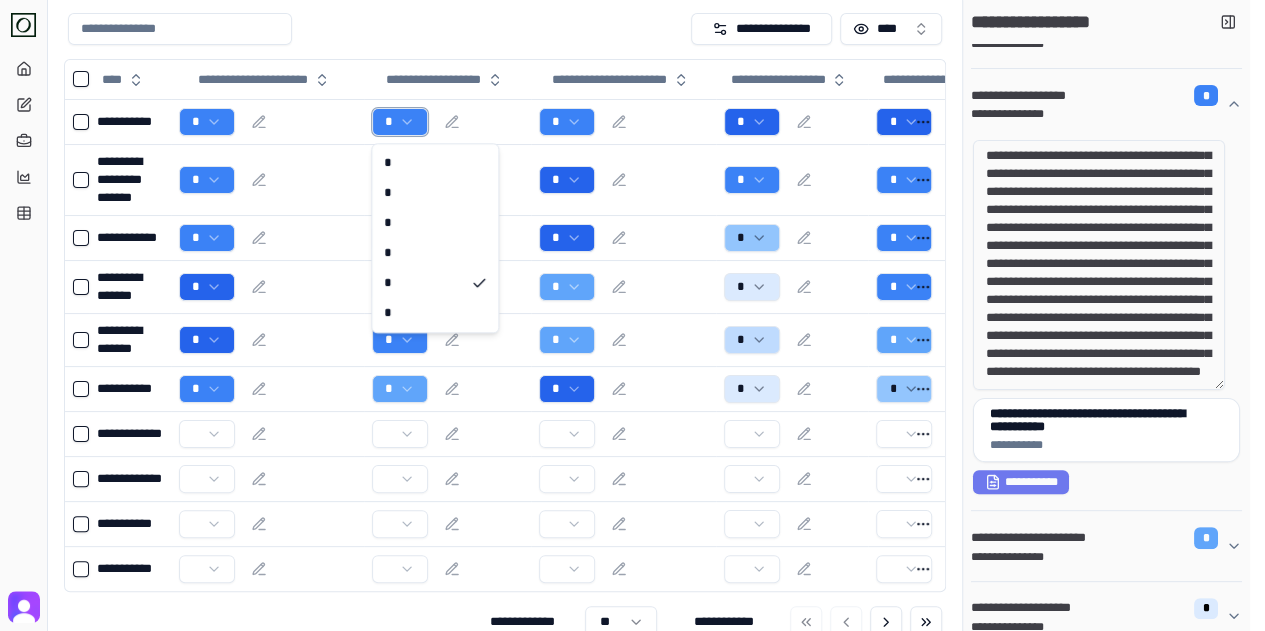click on "**********" at bounding box center [632, 305] 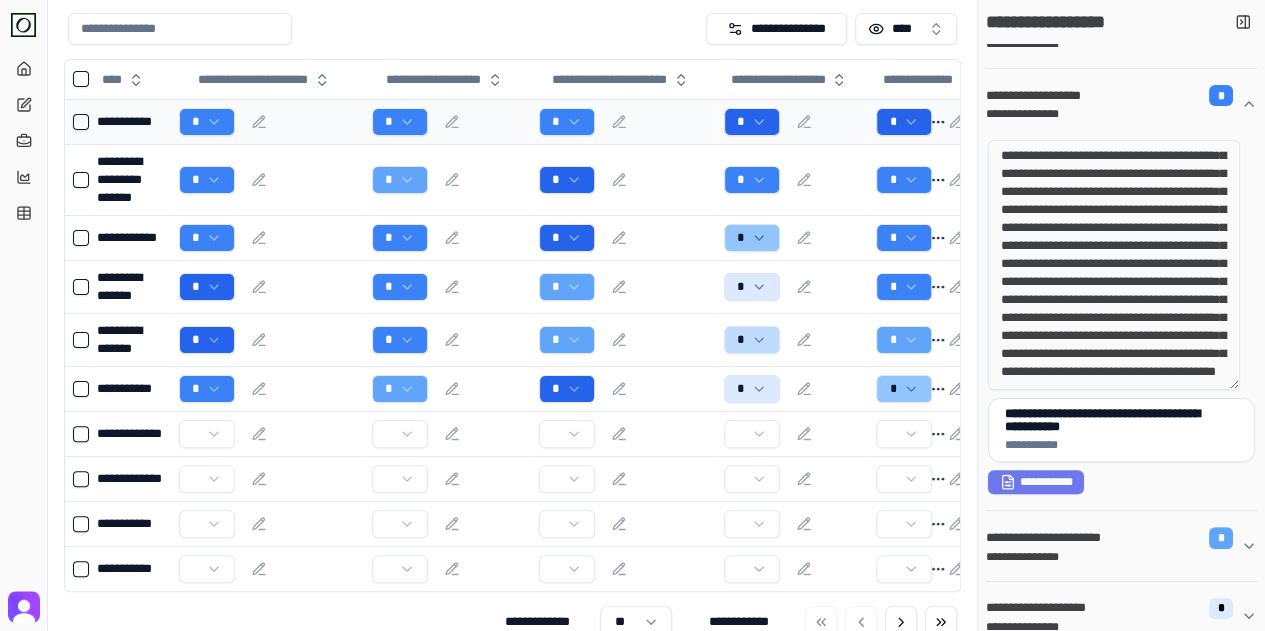 click on "*" at bounding box center [447, 122] 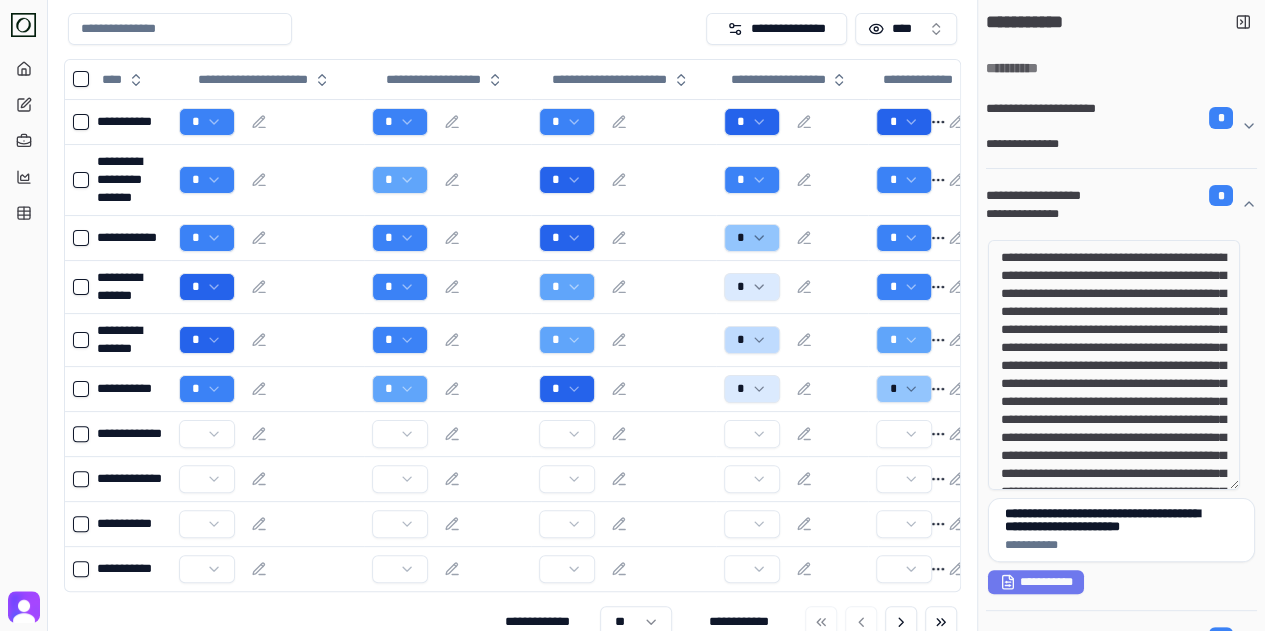drag, startPoint x: 1055, startPoint y: 259, endPoint x: 1178, endPoint y: 333, distance: 143.54442 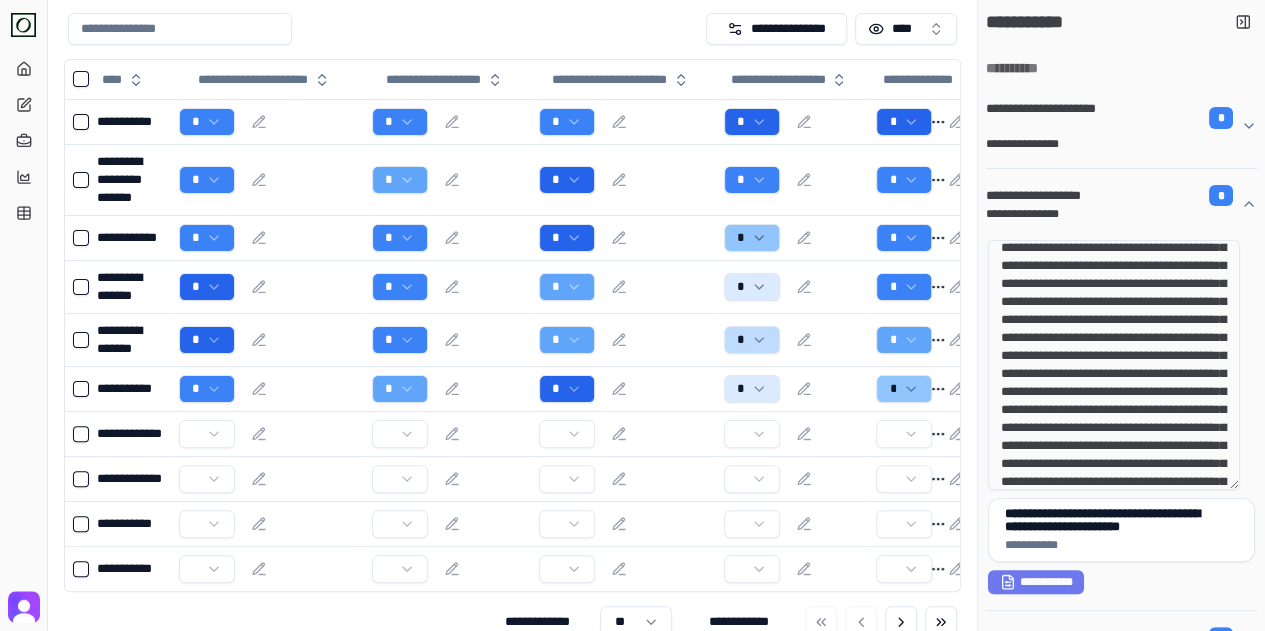 drag, startPoint x: 1106, startPoint y: 387, endPoint x: 1156, endPoint y: 428, distance: 64.66065 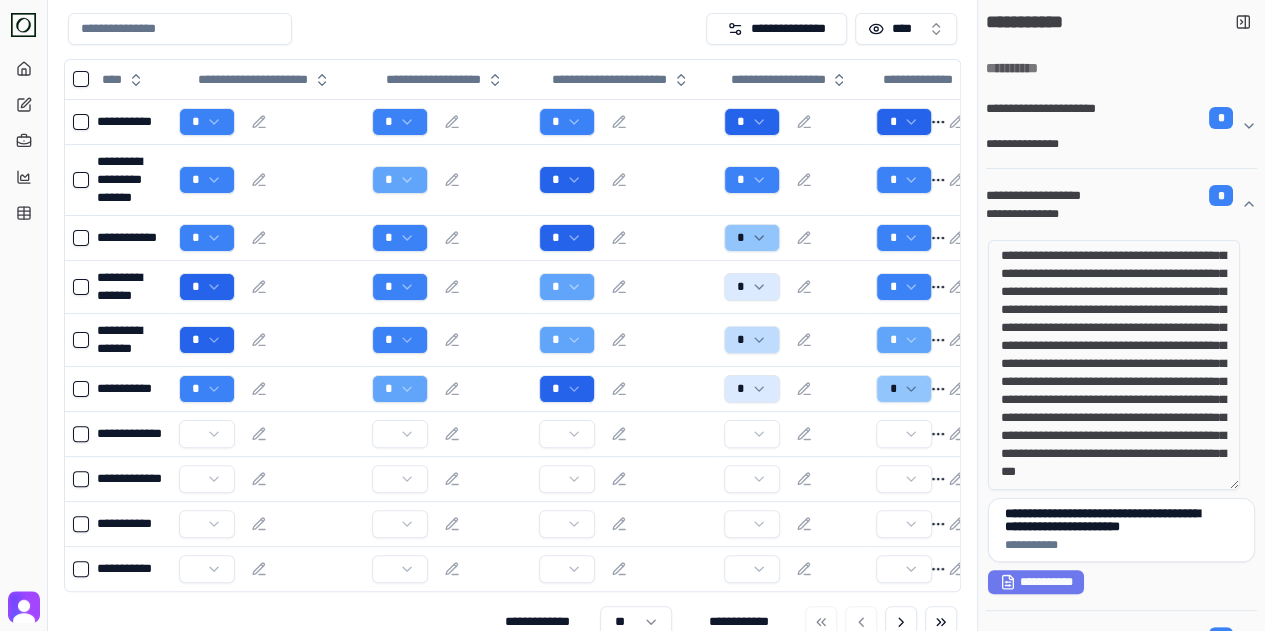 scroll, scrollTop: 271, scrollLeft: 0, axis: vertical 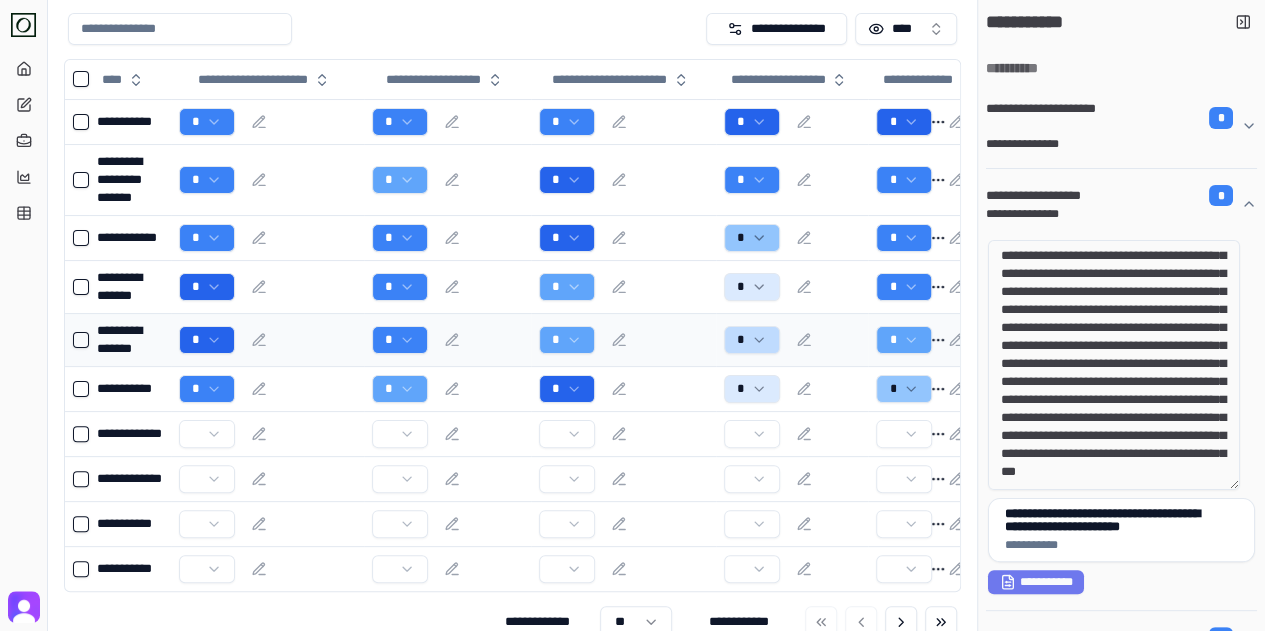 click on "**********" at bounding box center (632, 305) 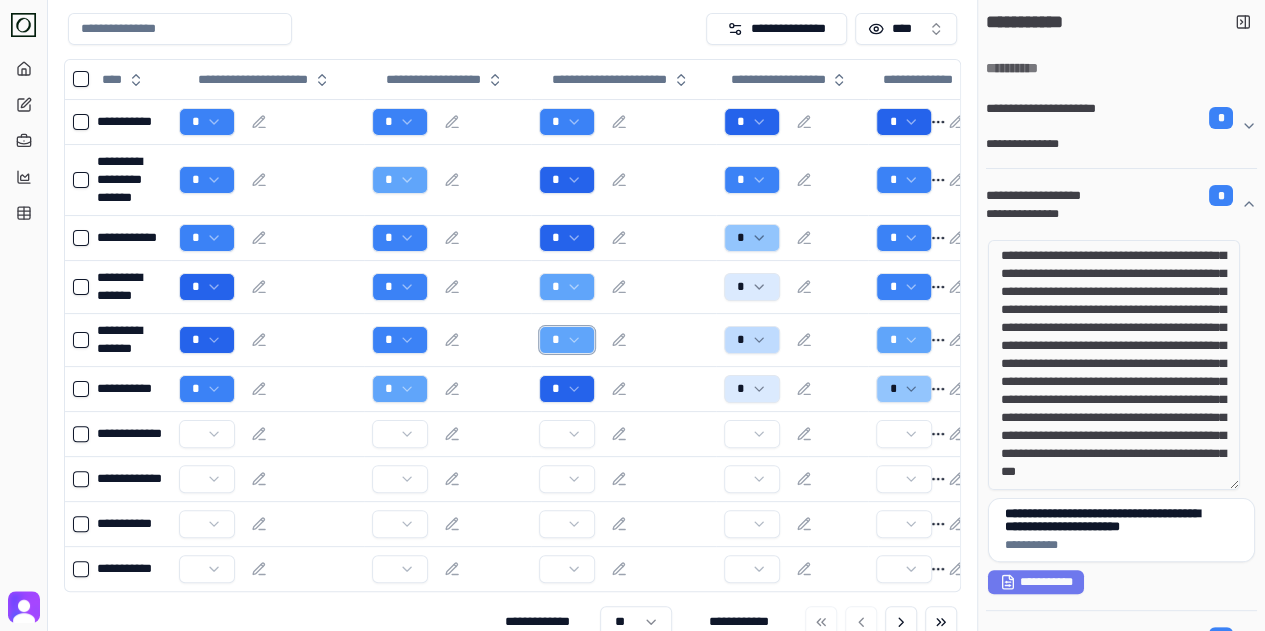 click on "**********" at bounding box center [632, 305] 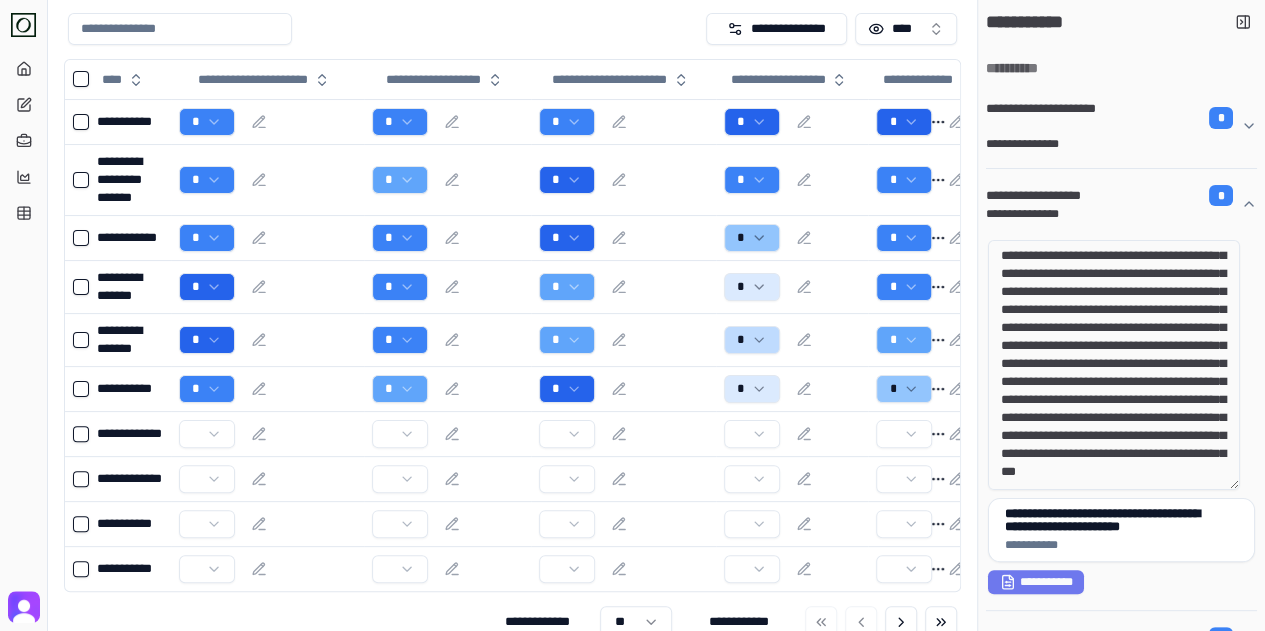 click 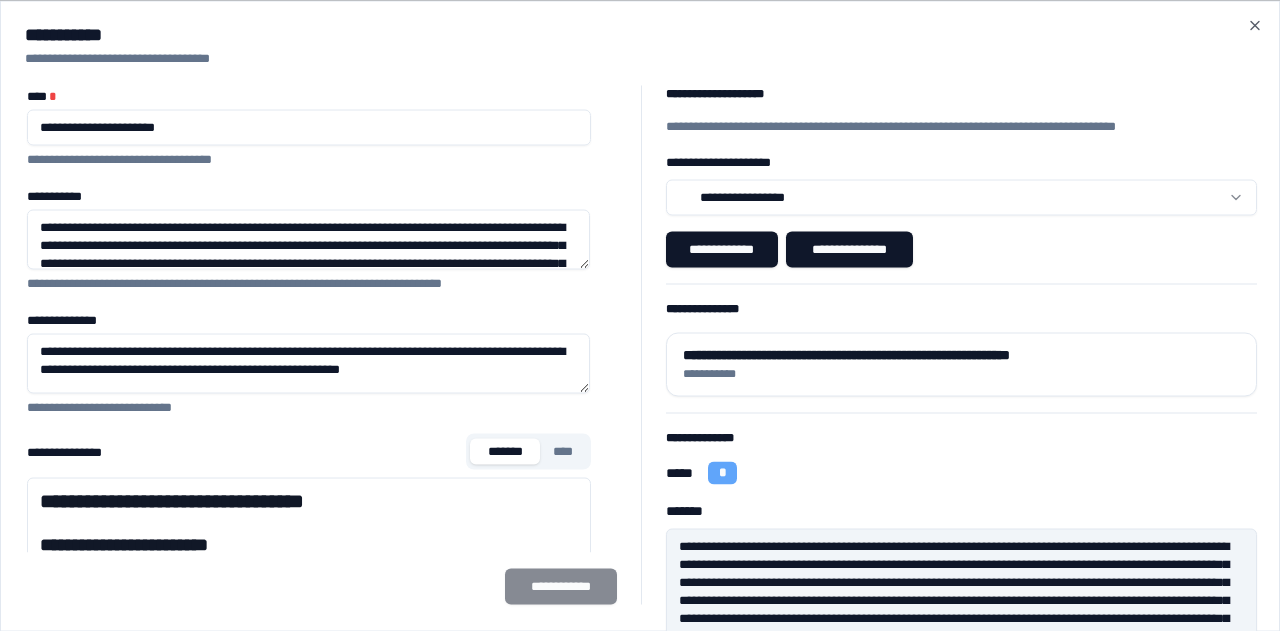 drag, startPoint x: 768, startPoint y: 565, endPoint x: 1074, endPoint y: 588, distance: 306.86316 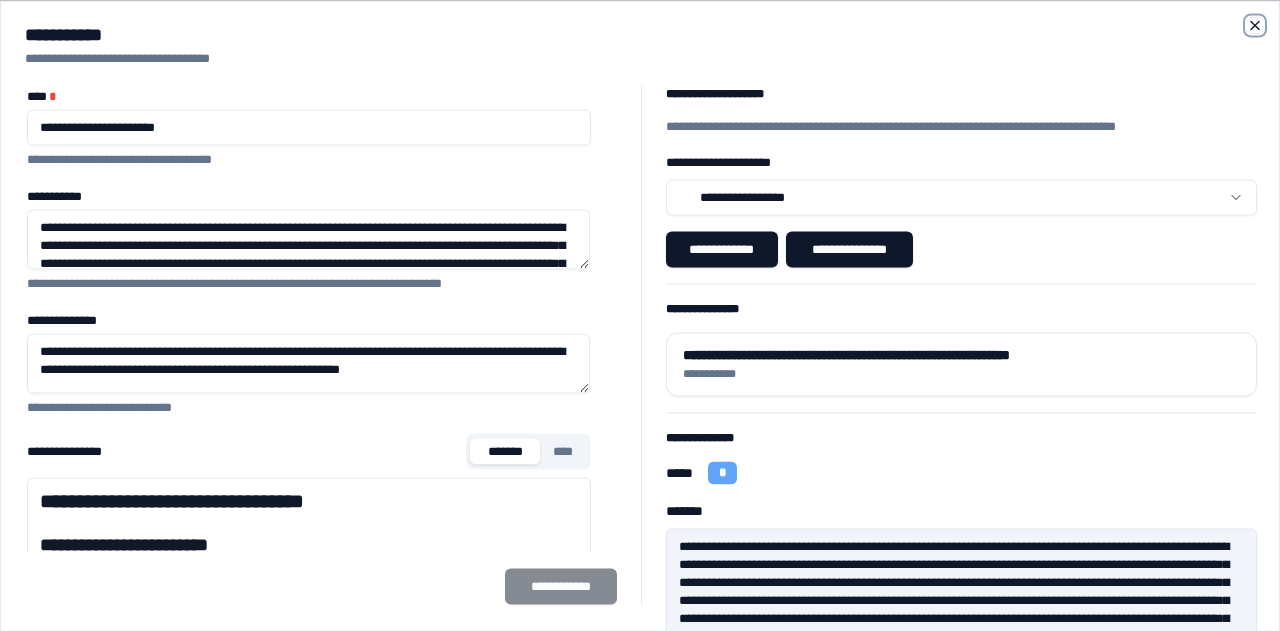 click 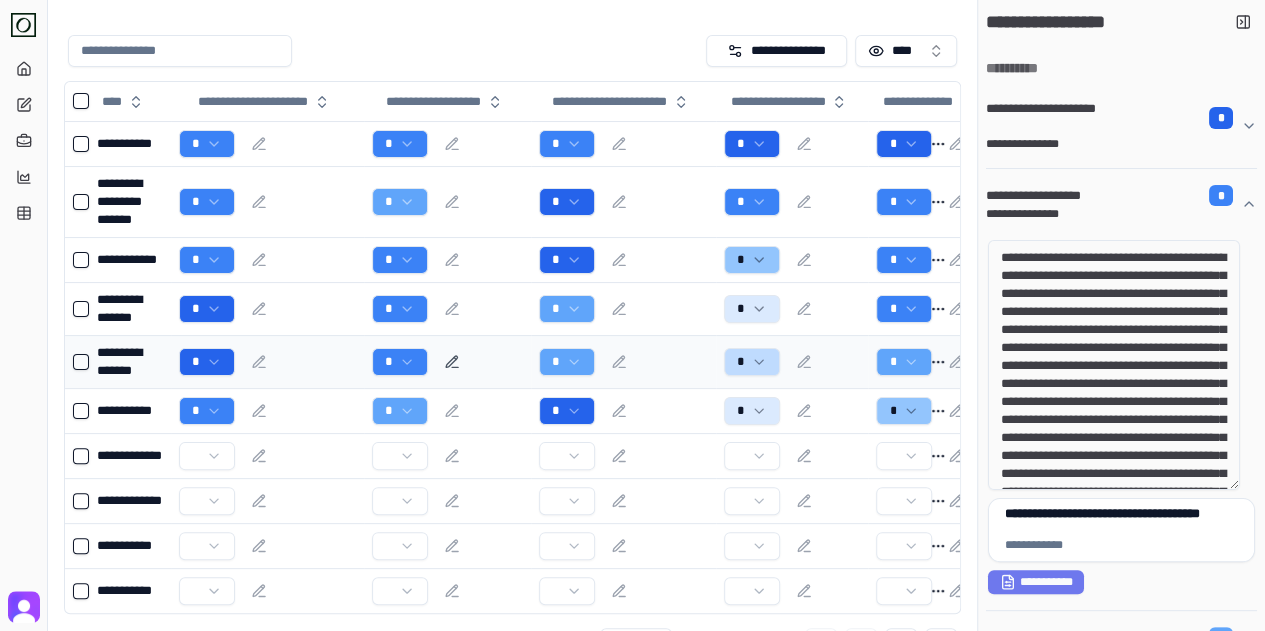 scroll, scrollTop: 0, scrollLeft: 0, axis: both 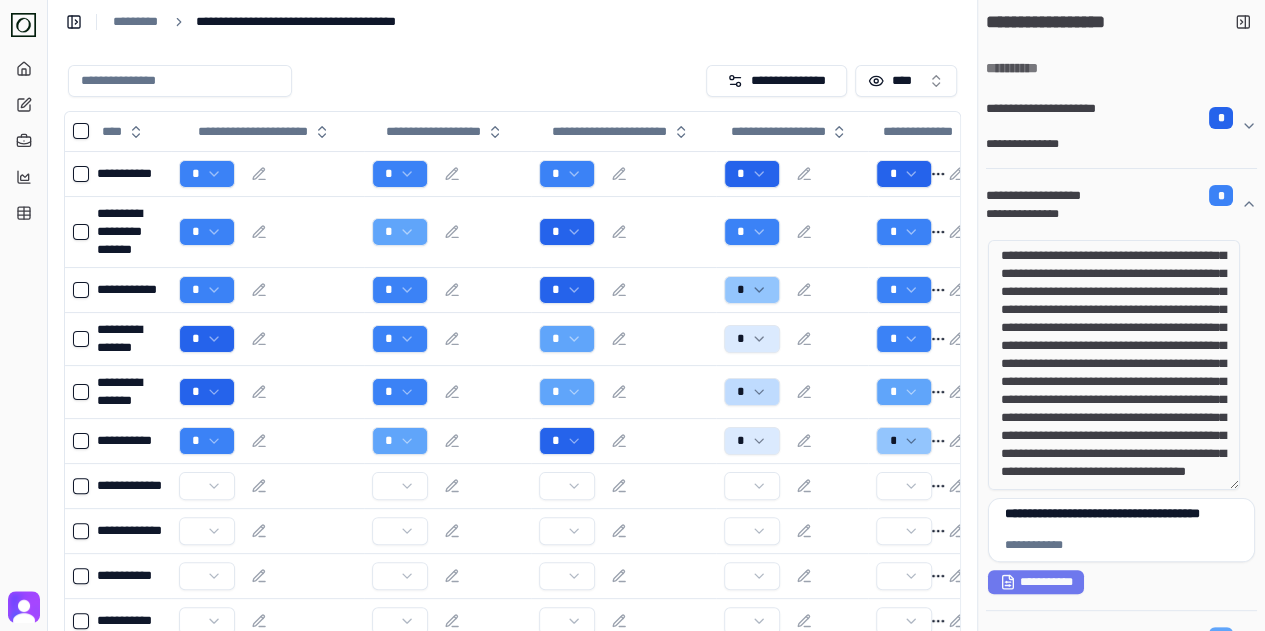 drag, startPoint x: 1125, startPoint y: 429, endPoint x: 1141, endPoint y: 449, distance: 25.612497 